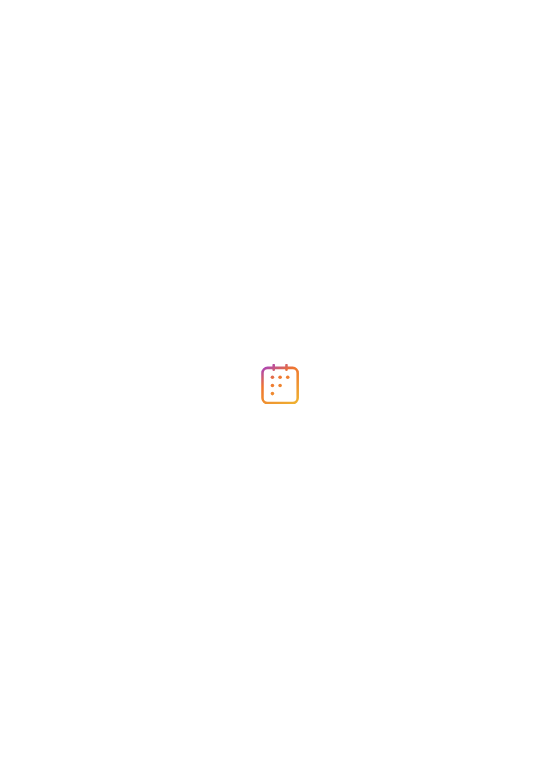 scroll, scrollTop: 0, scrollLeft: 0, axis: both 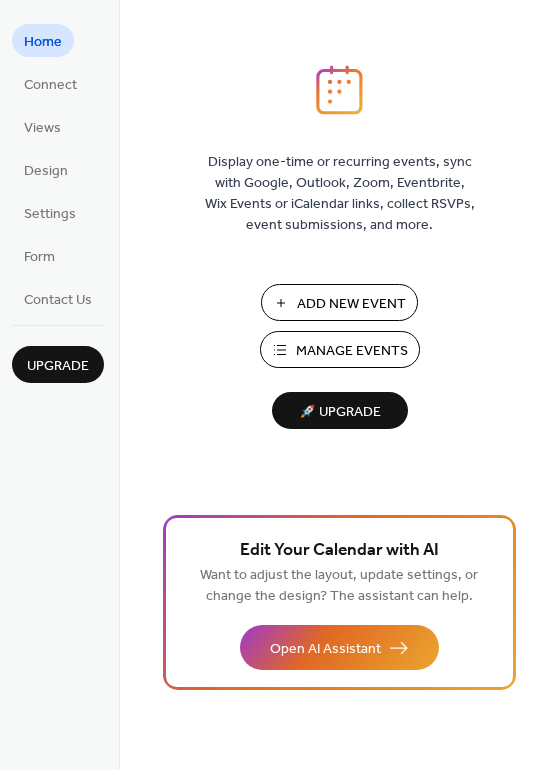 click on "Manage Events" at bounding box center [352, 351] 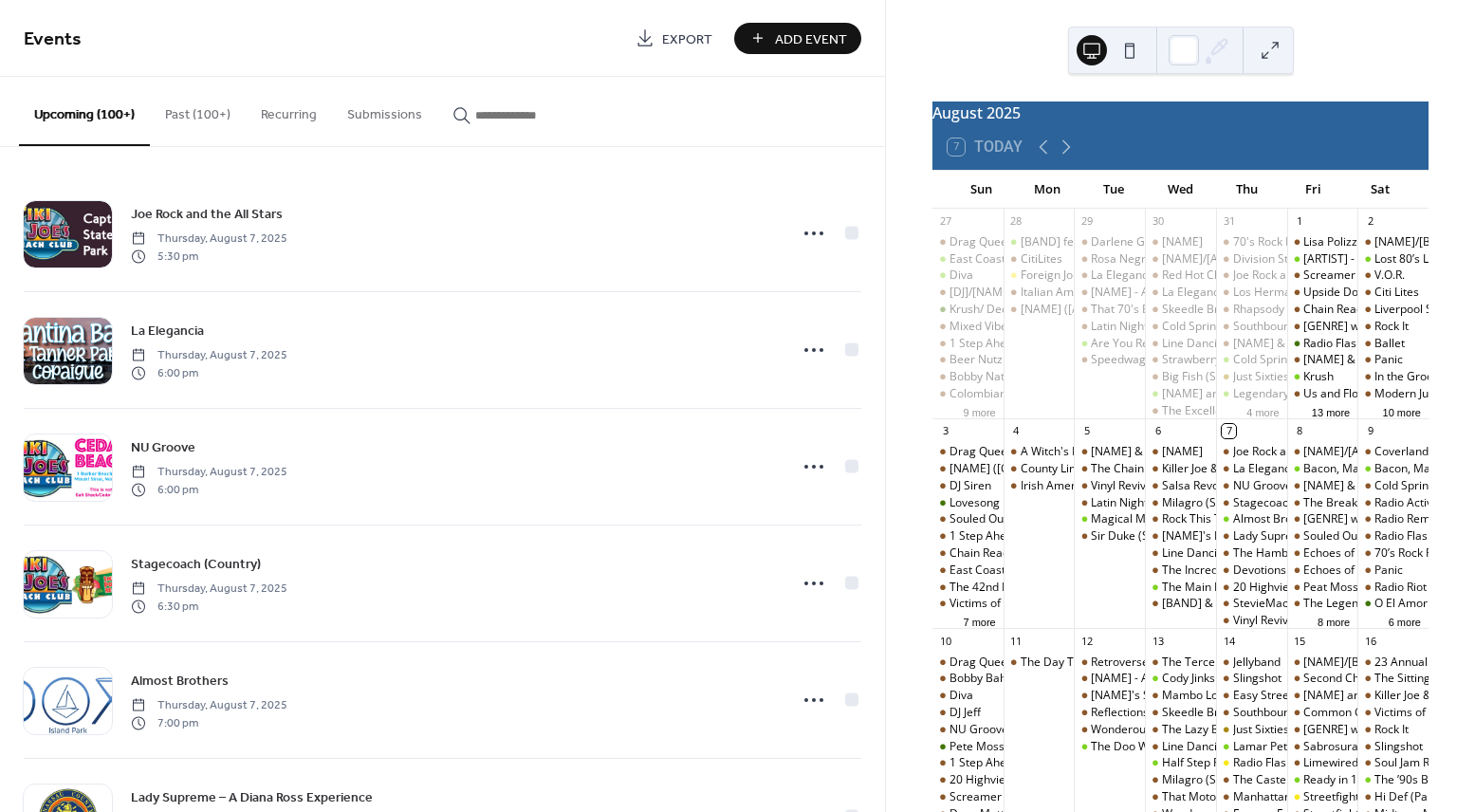 scroll, scrollTop: 0, scrollLeft: 0, axis: both 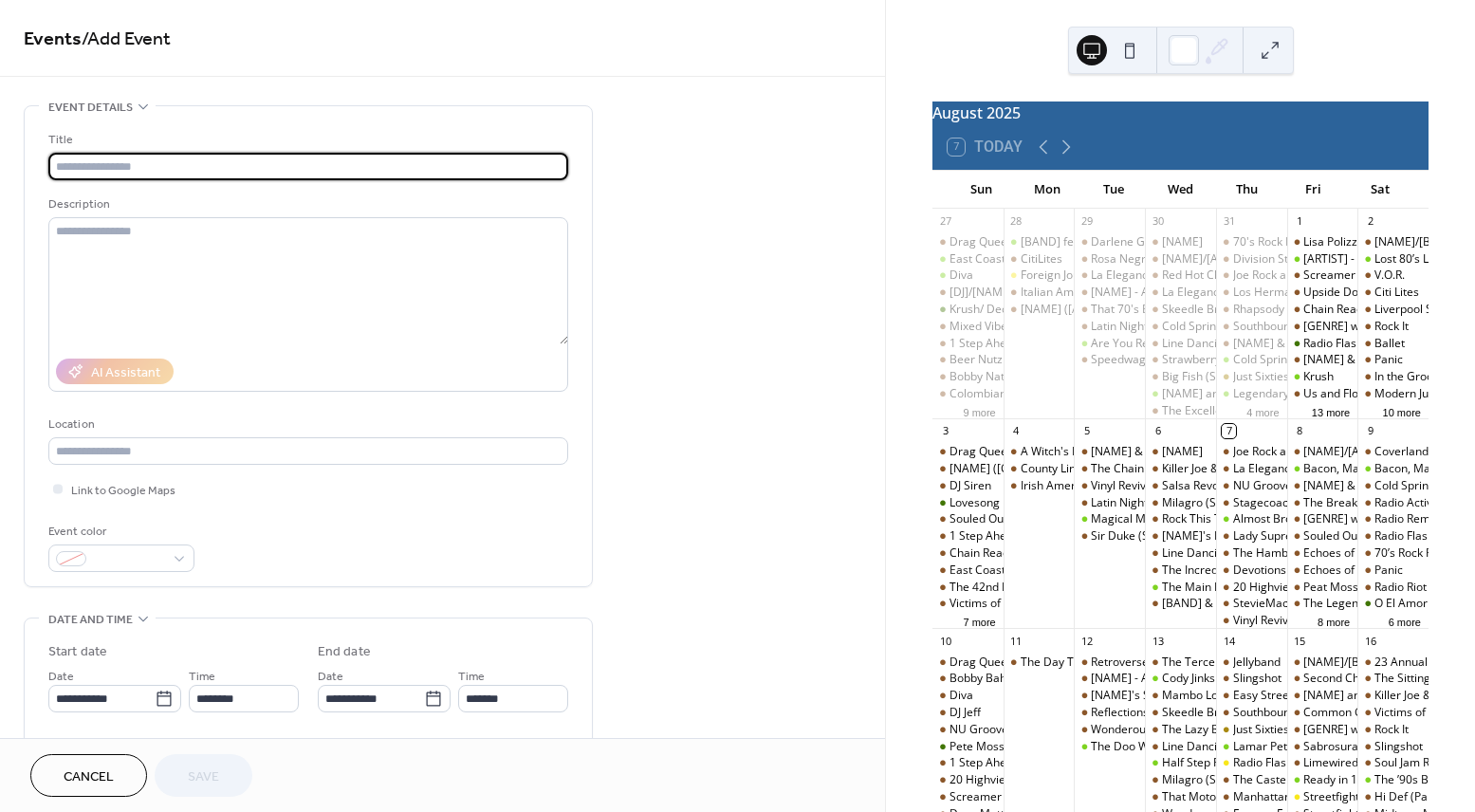 click on "Cancel" at bounding box center [88, 777] 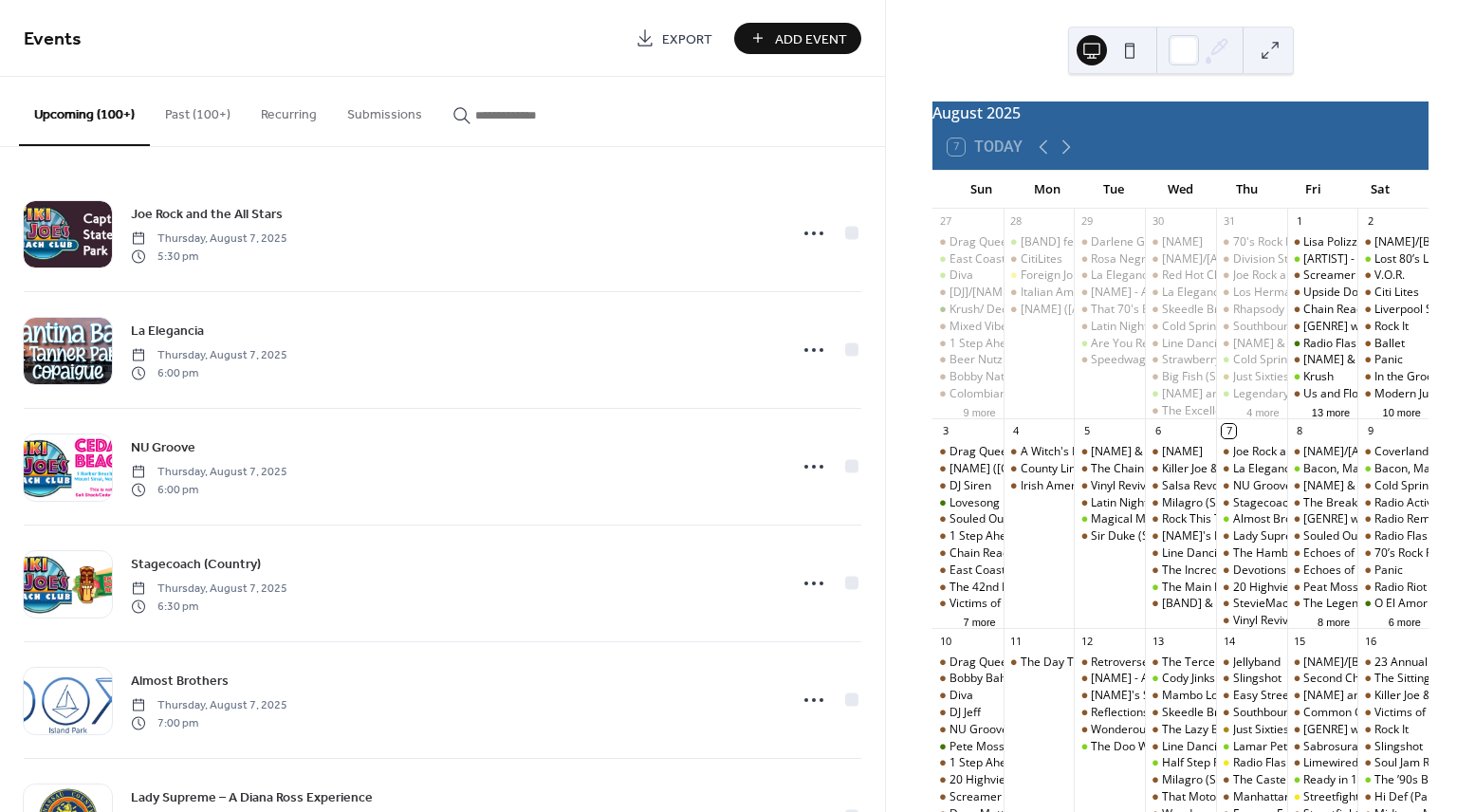 click at bounding box center (532, 115) 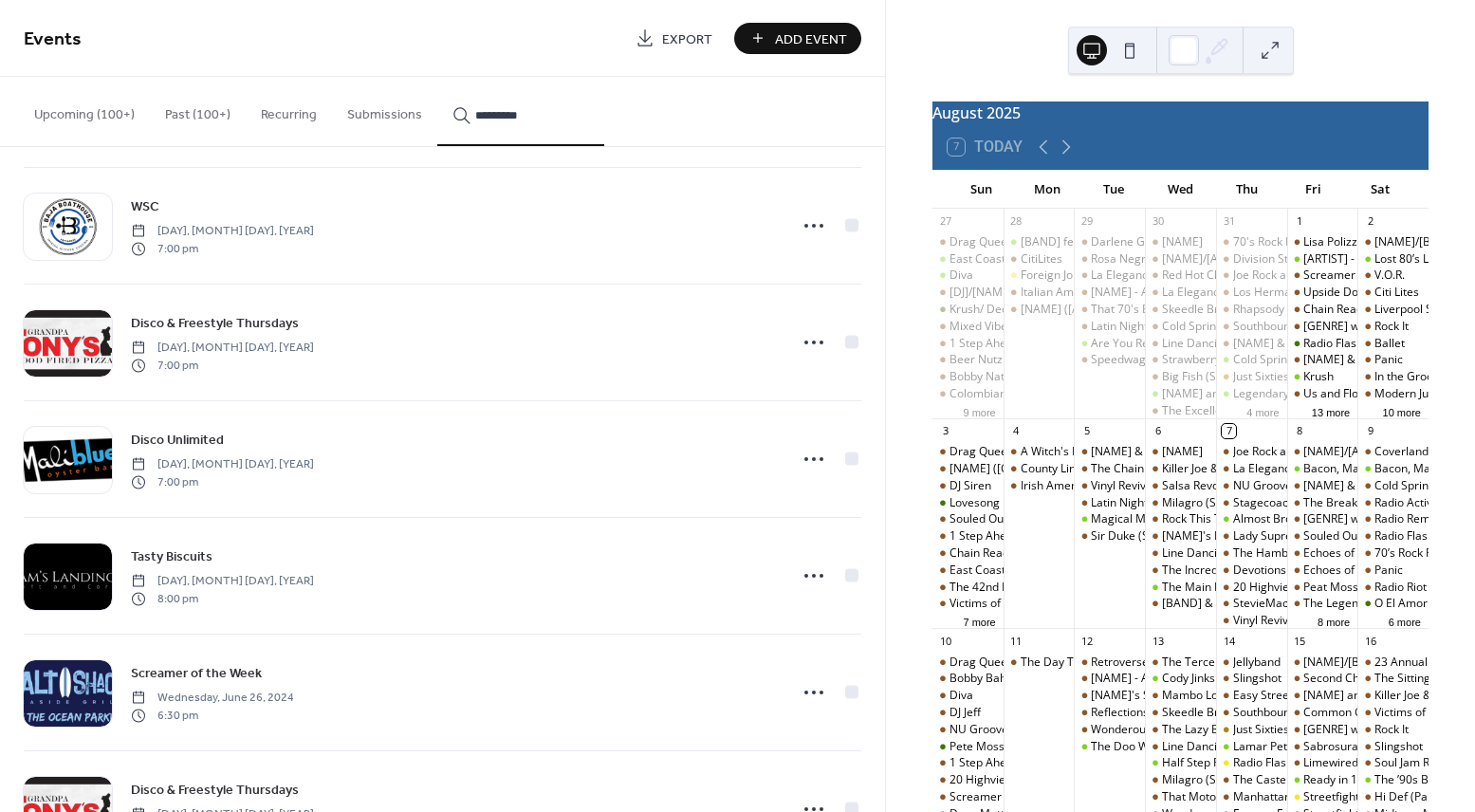scroll, scrollTop: 10825, scrollLeft: 0, axis: vertical 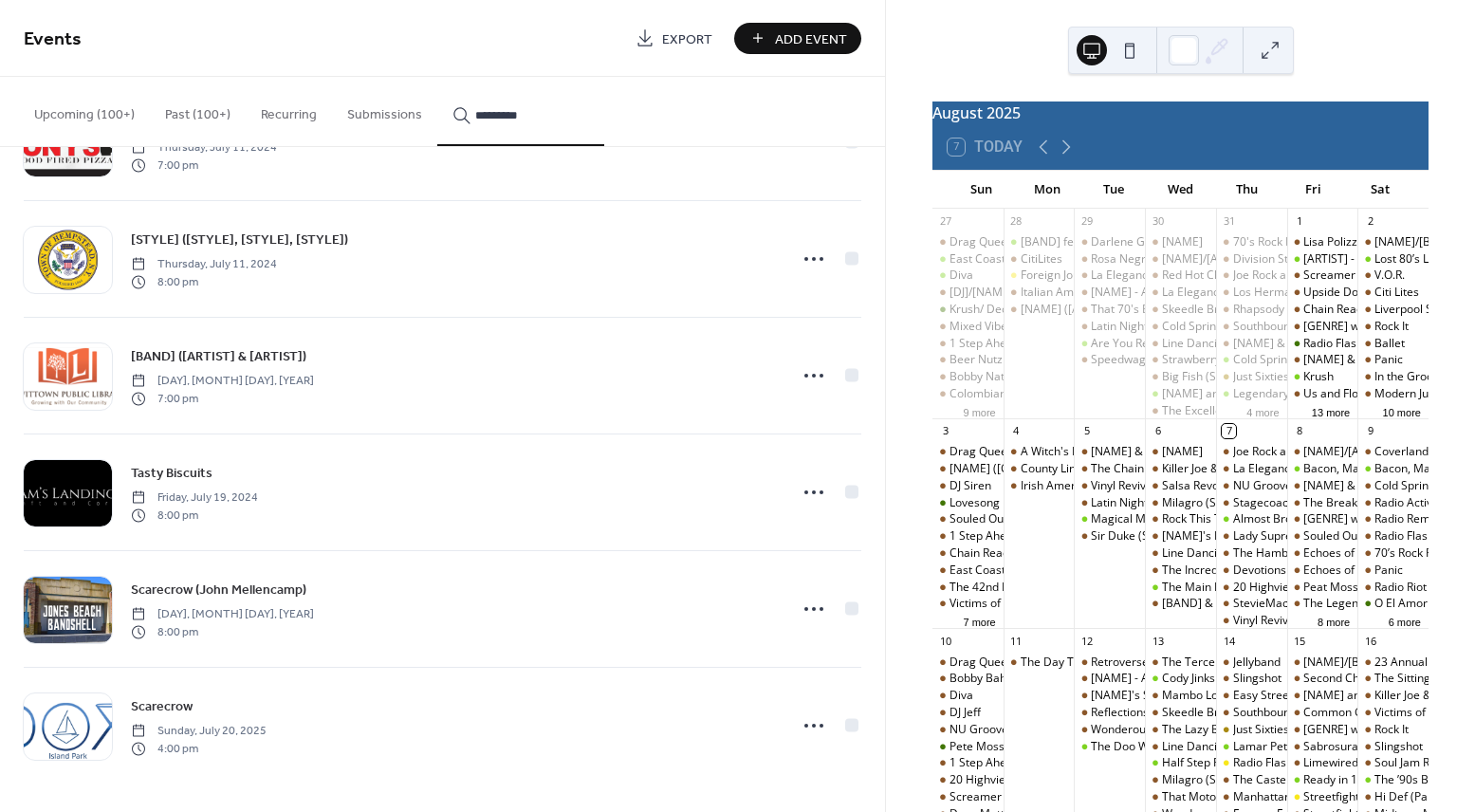 type on "*********" 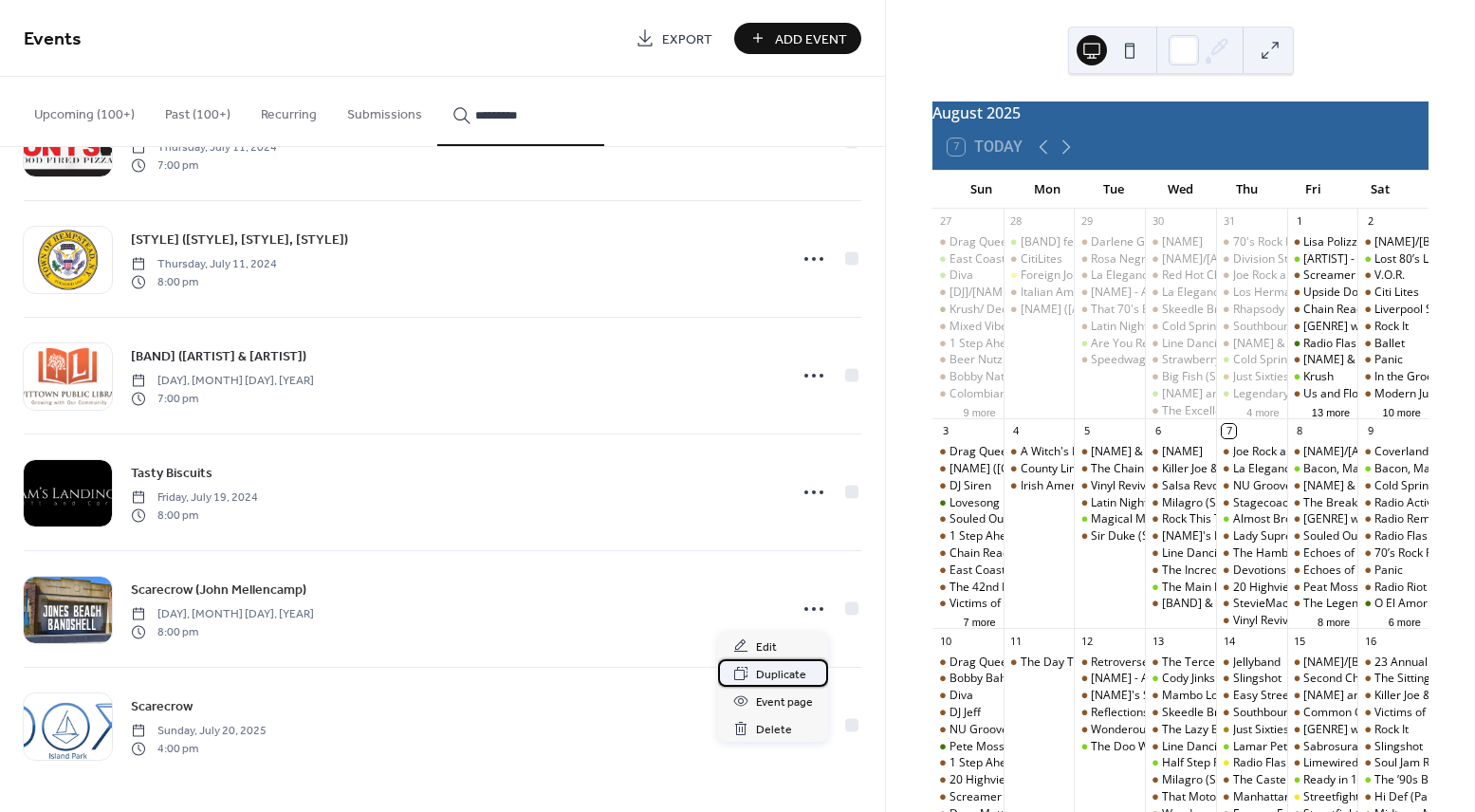 click on "Duplicate" at bounding box center (781, 674) 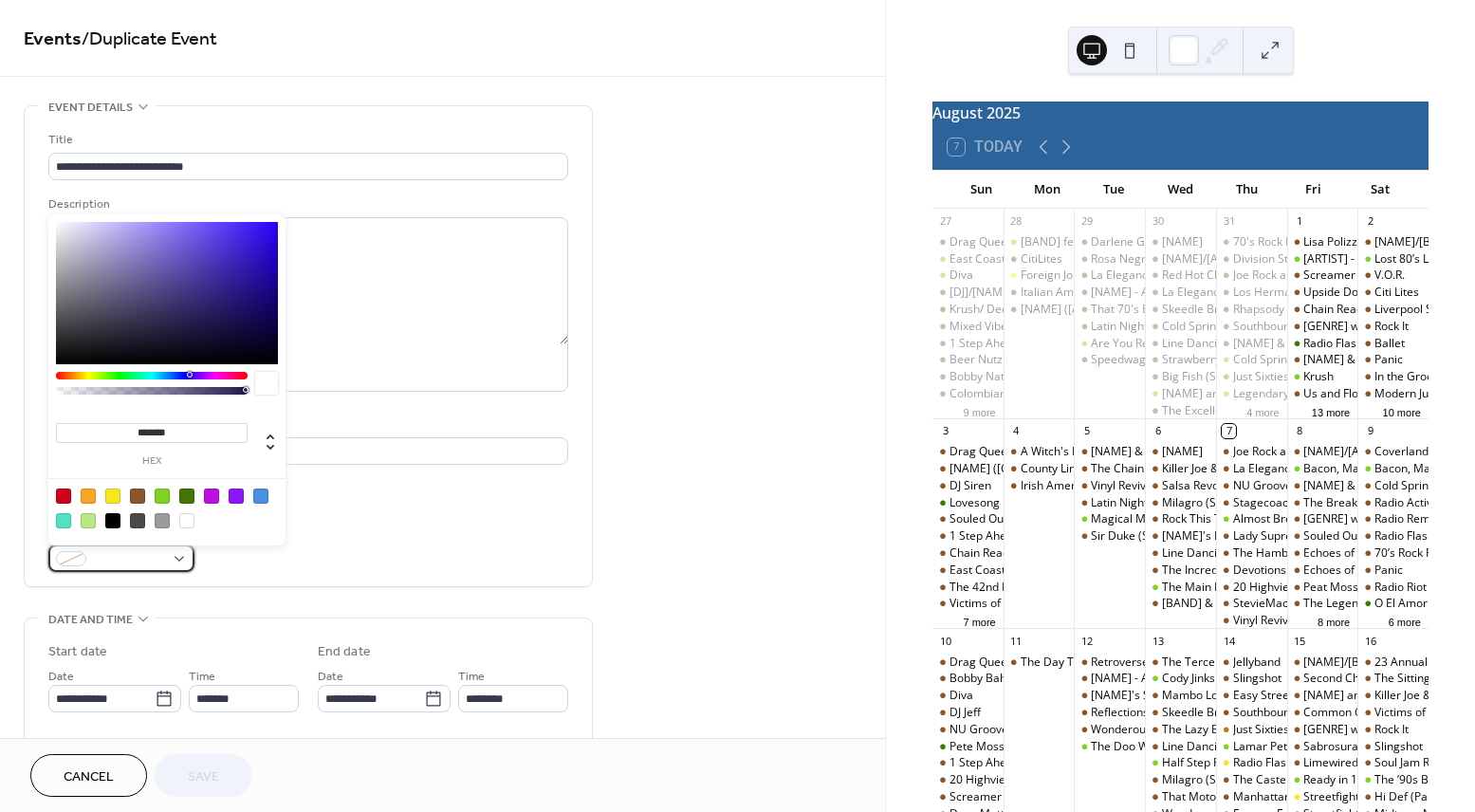 click at bounding box center [121, 558] 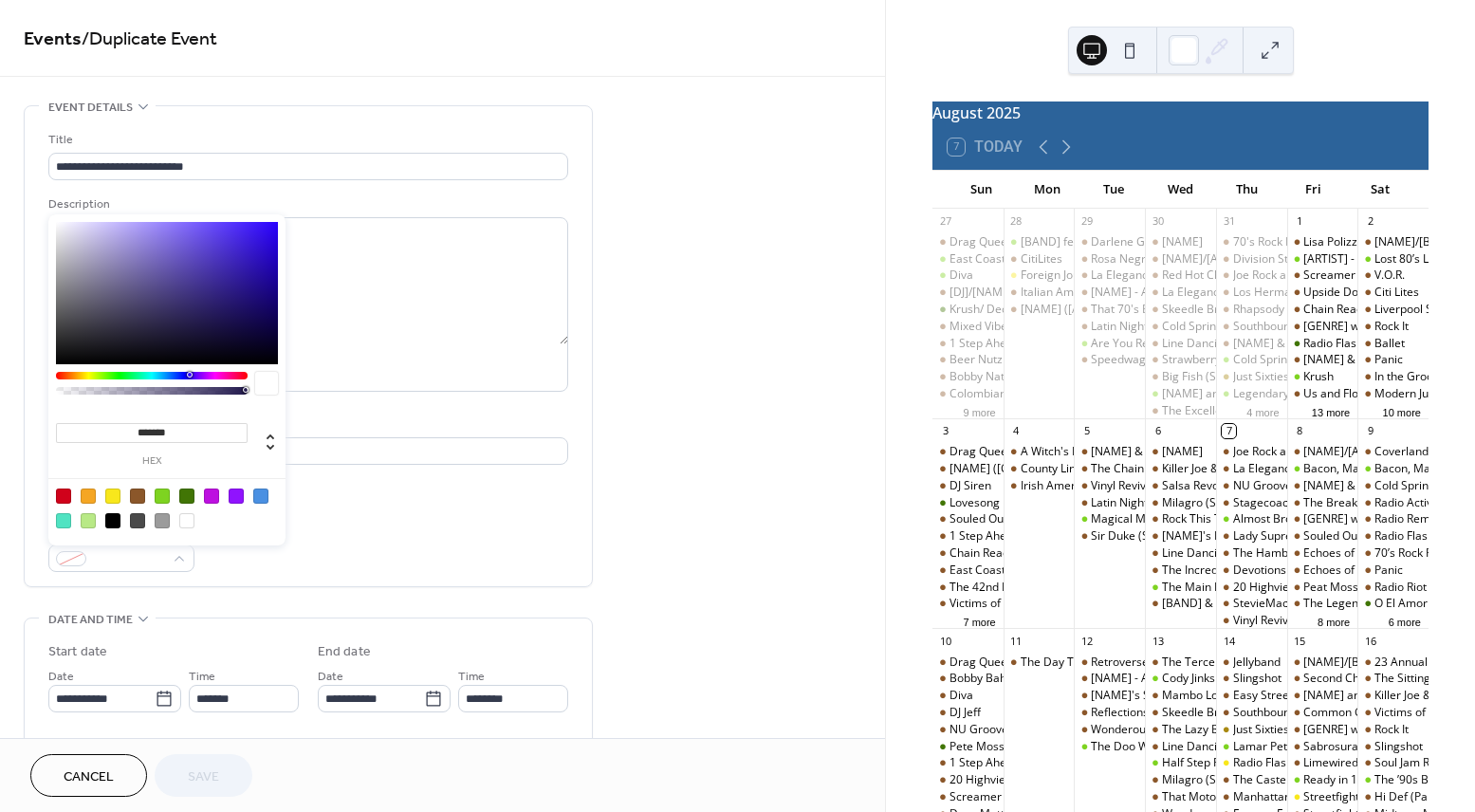 click at bounding box center (138, 496) 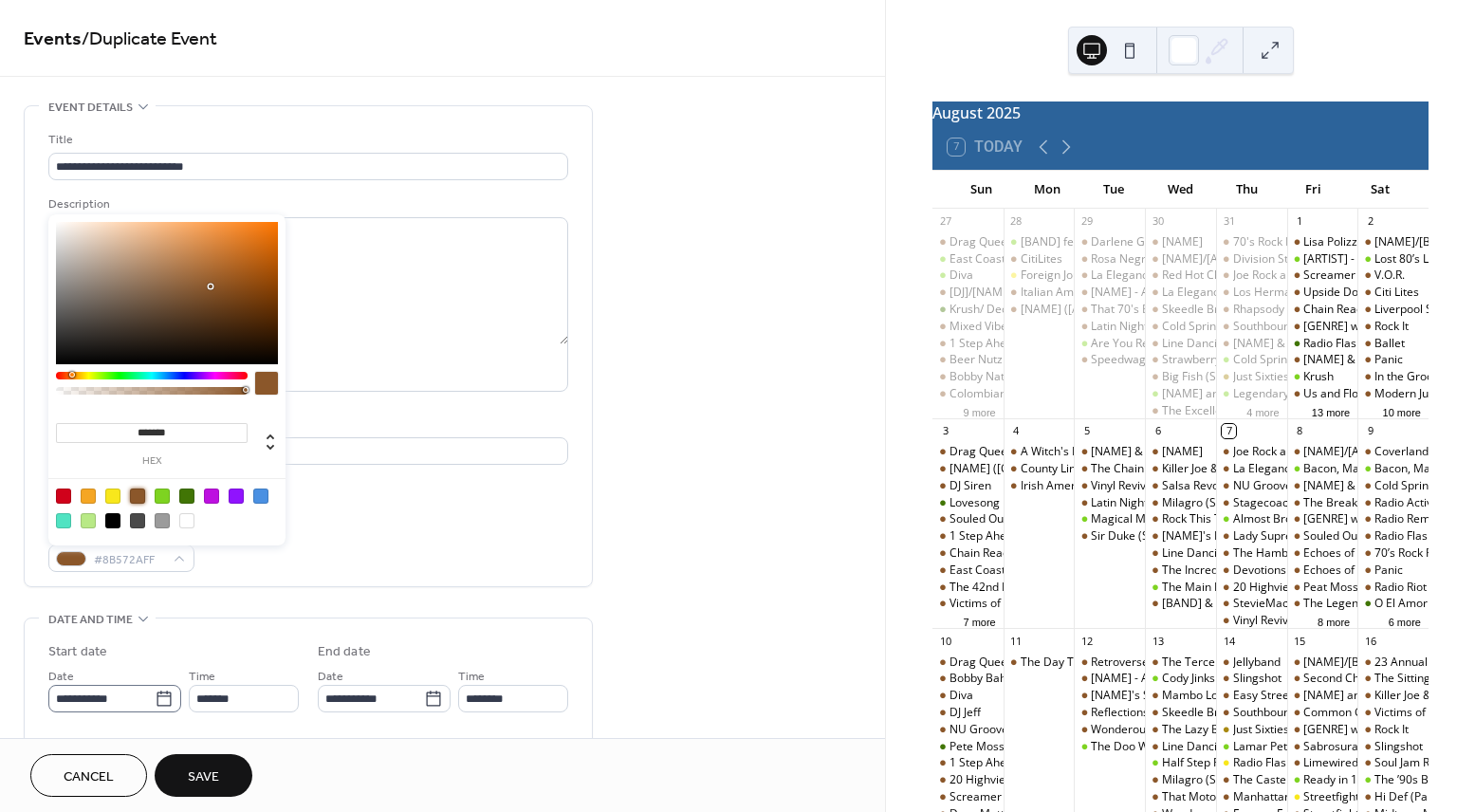 click 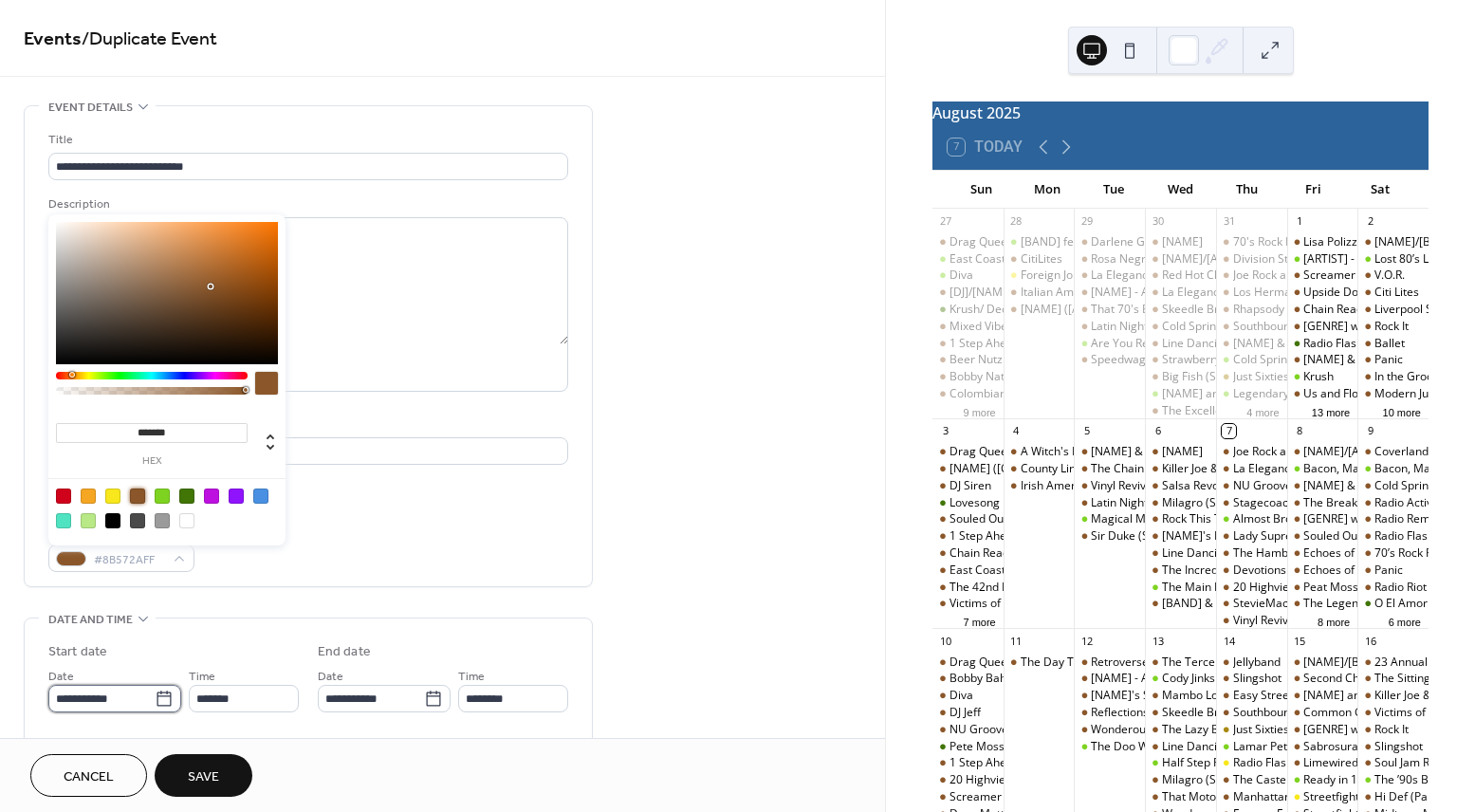 click on "**********" at bounding box center [101, 698] 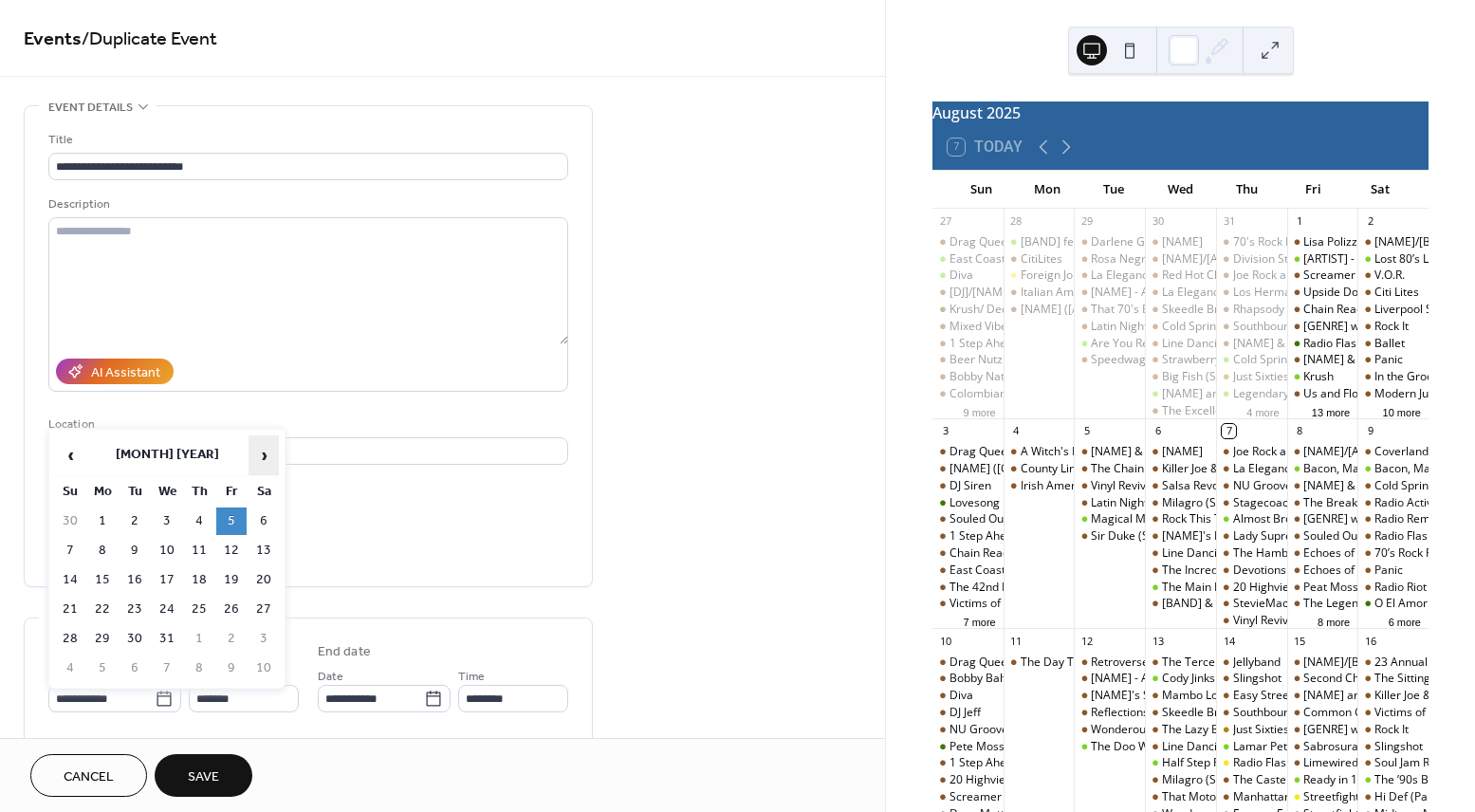 click on "›" at bounding box center [264, 455] 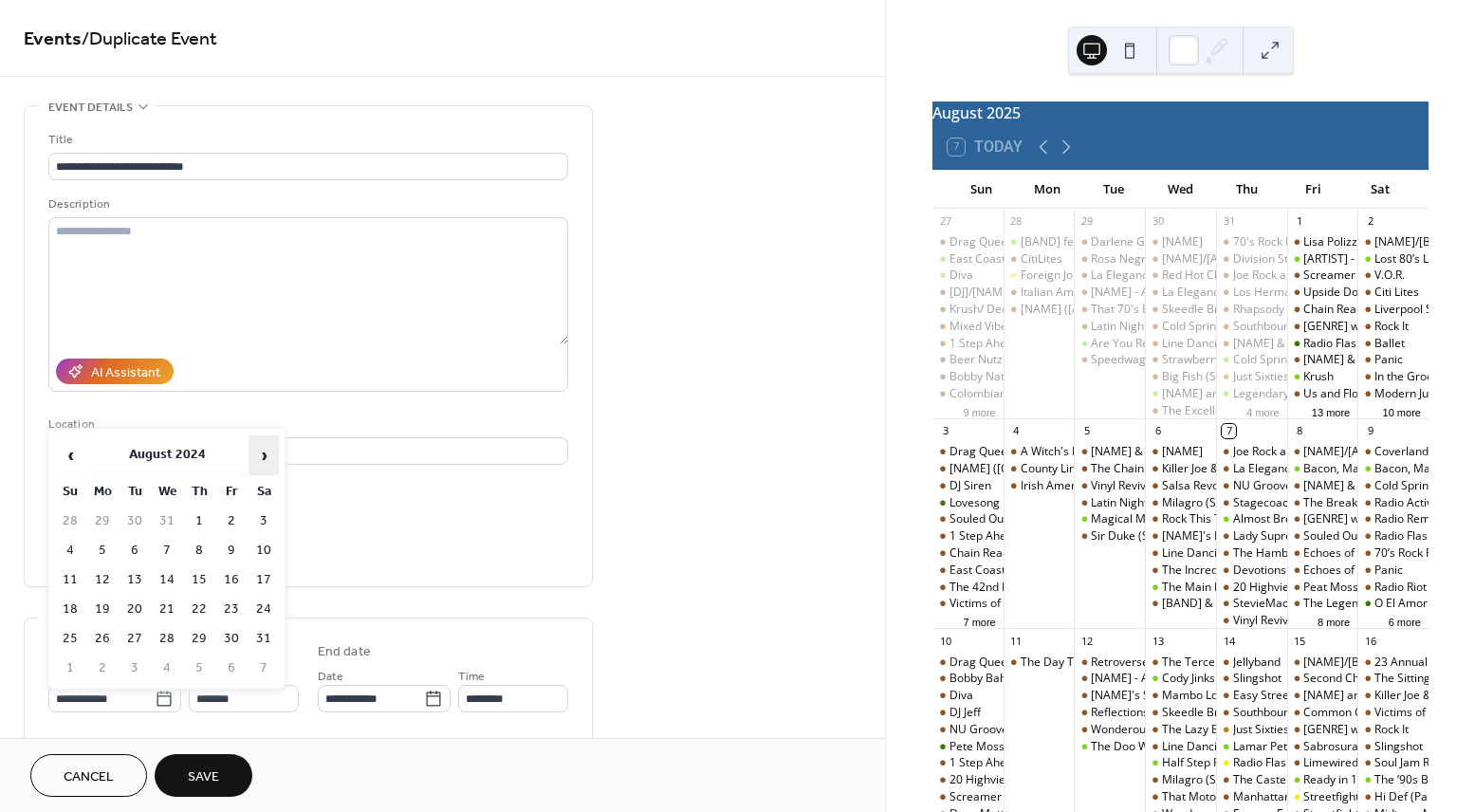 click on "›" at bounding box center (264, 455) 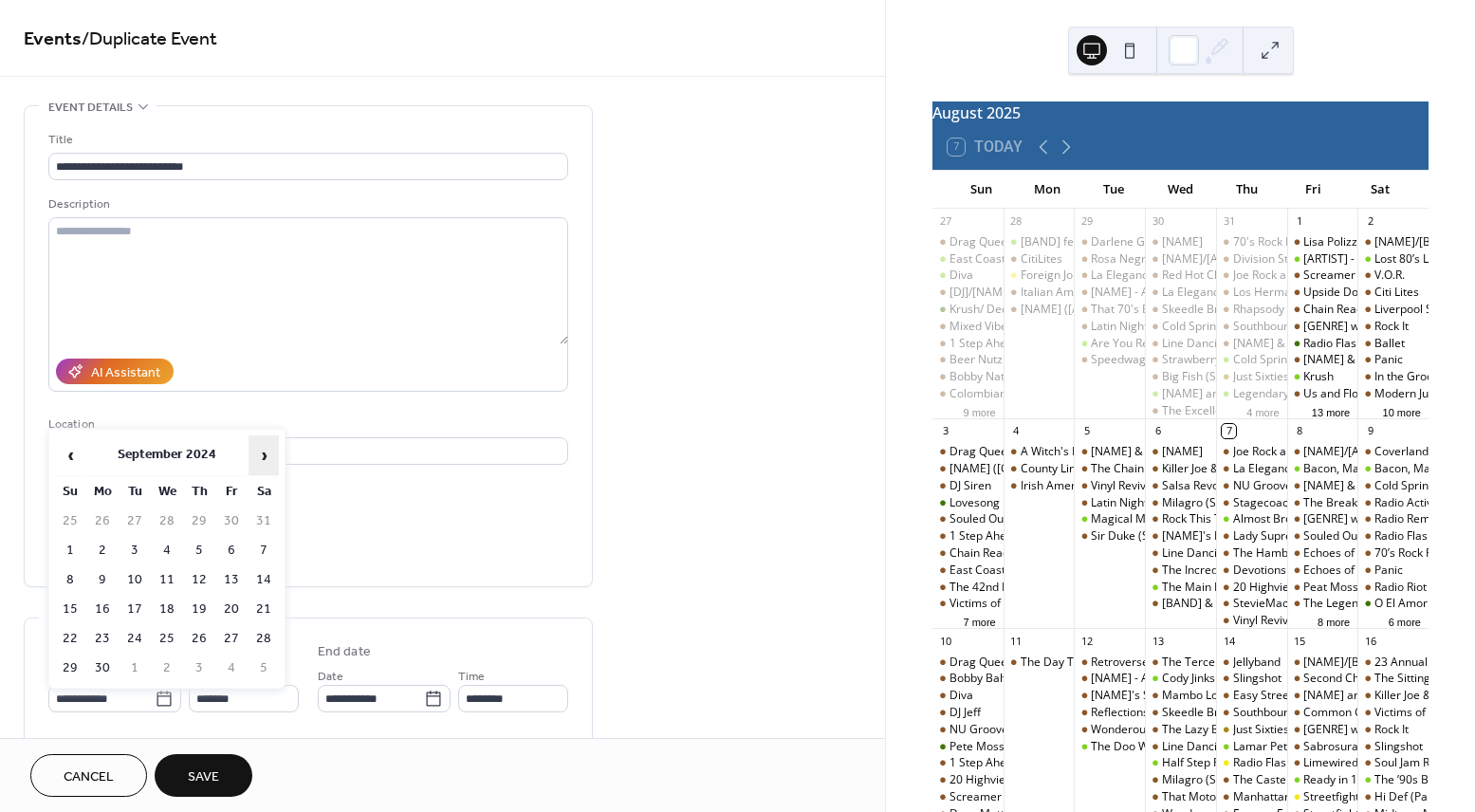 click on "›" at bounding box center [264, 455] 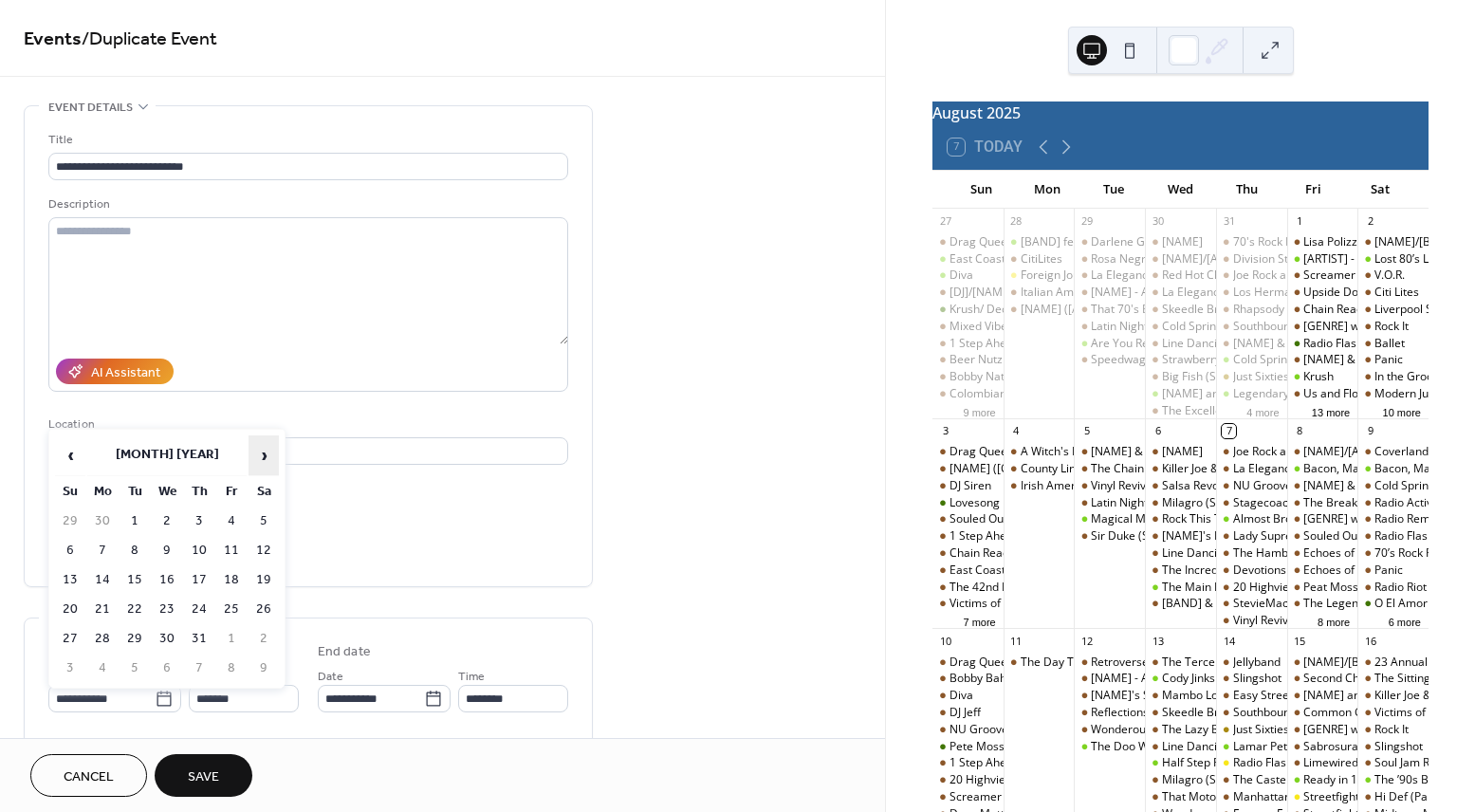 click on "›" at bounding box center (264, 455) 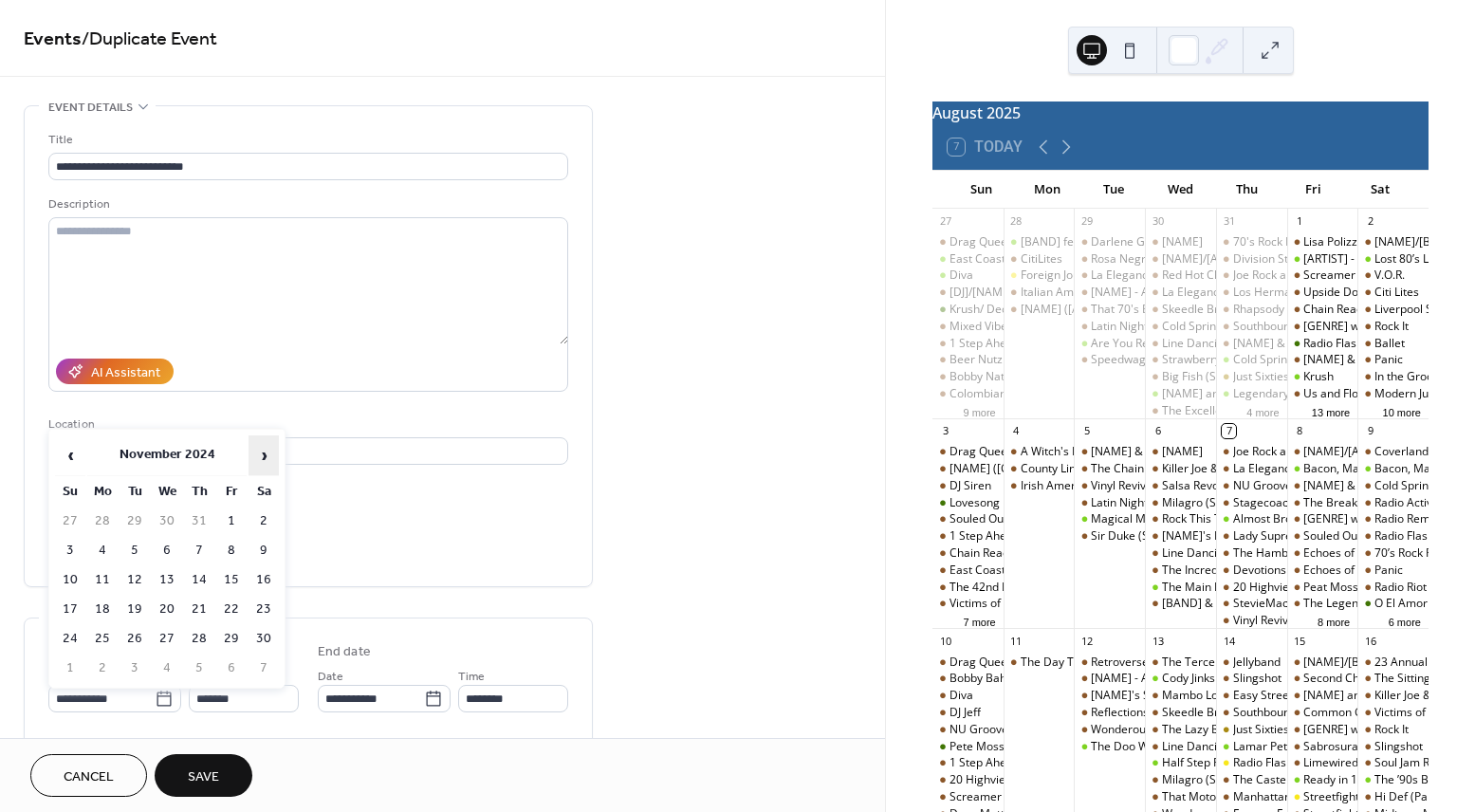 click on "›" at bounding box center [264, 455] 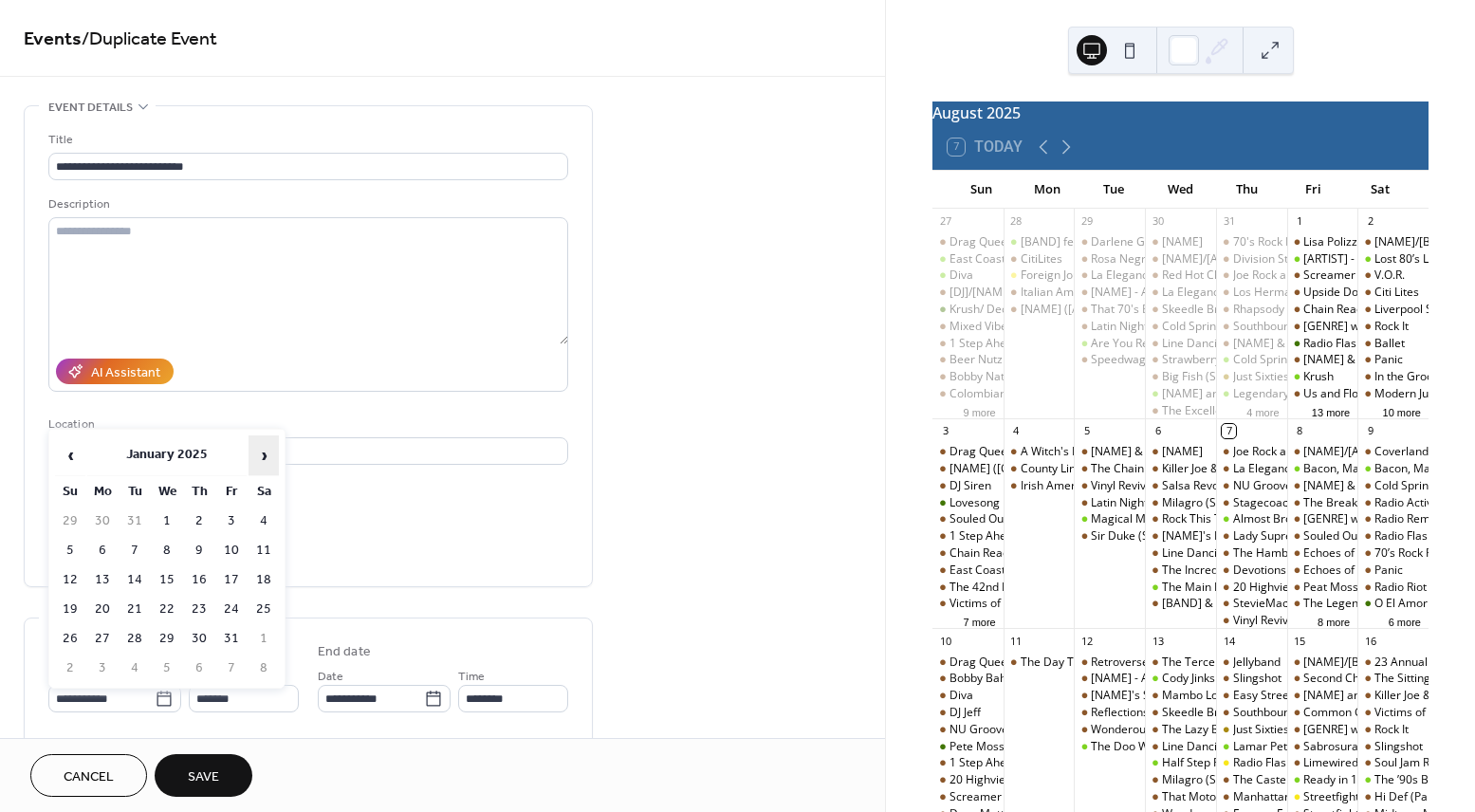 click on "›" at bounding box center (264, 455) 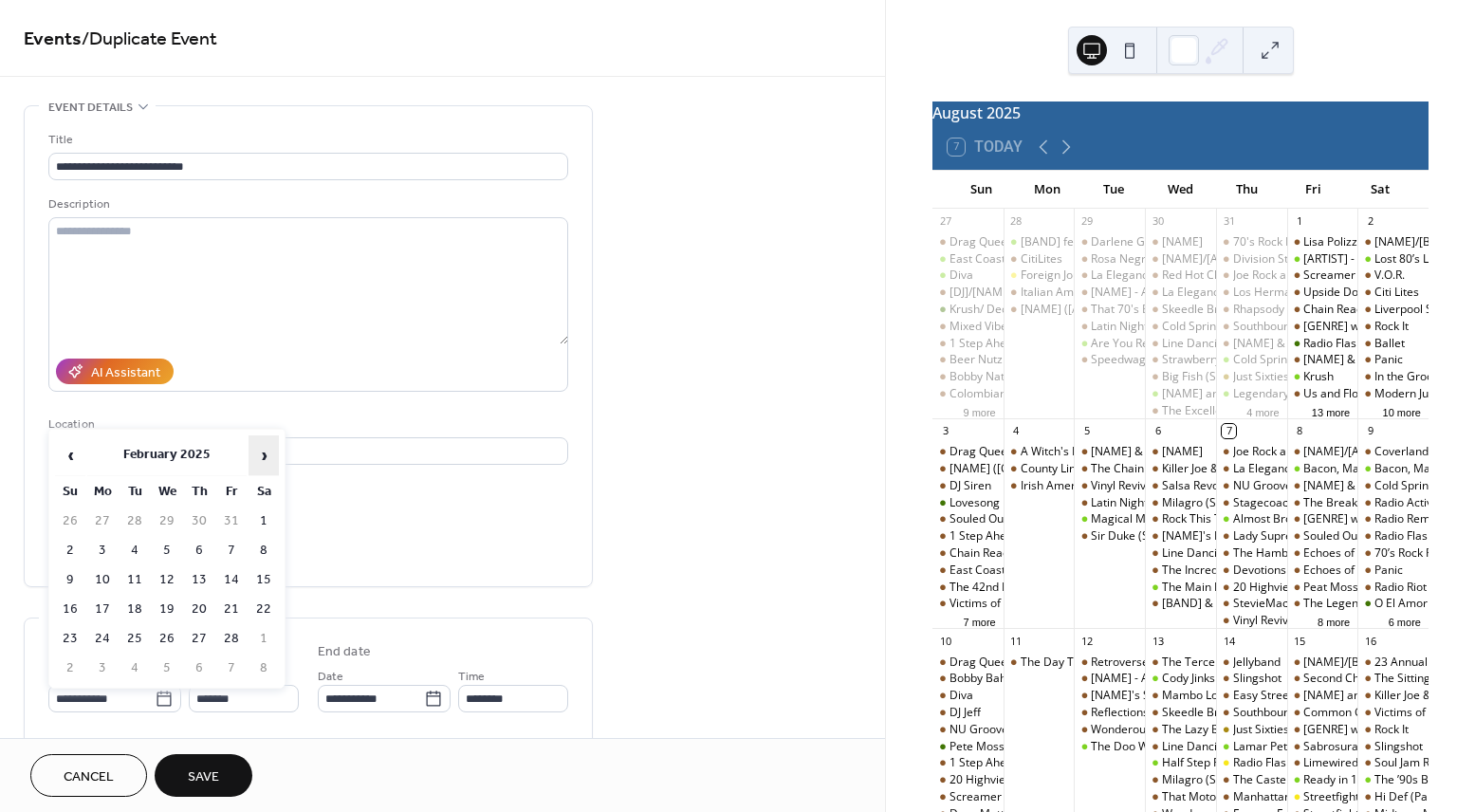 click on "›" at bounding box center [264, 455] 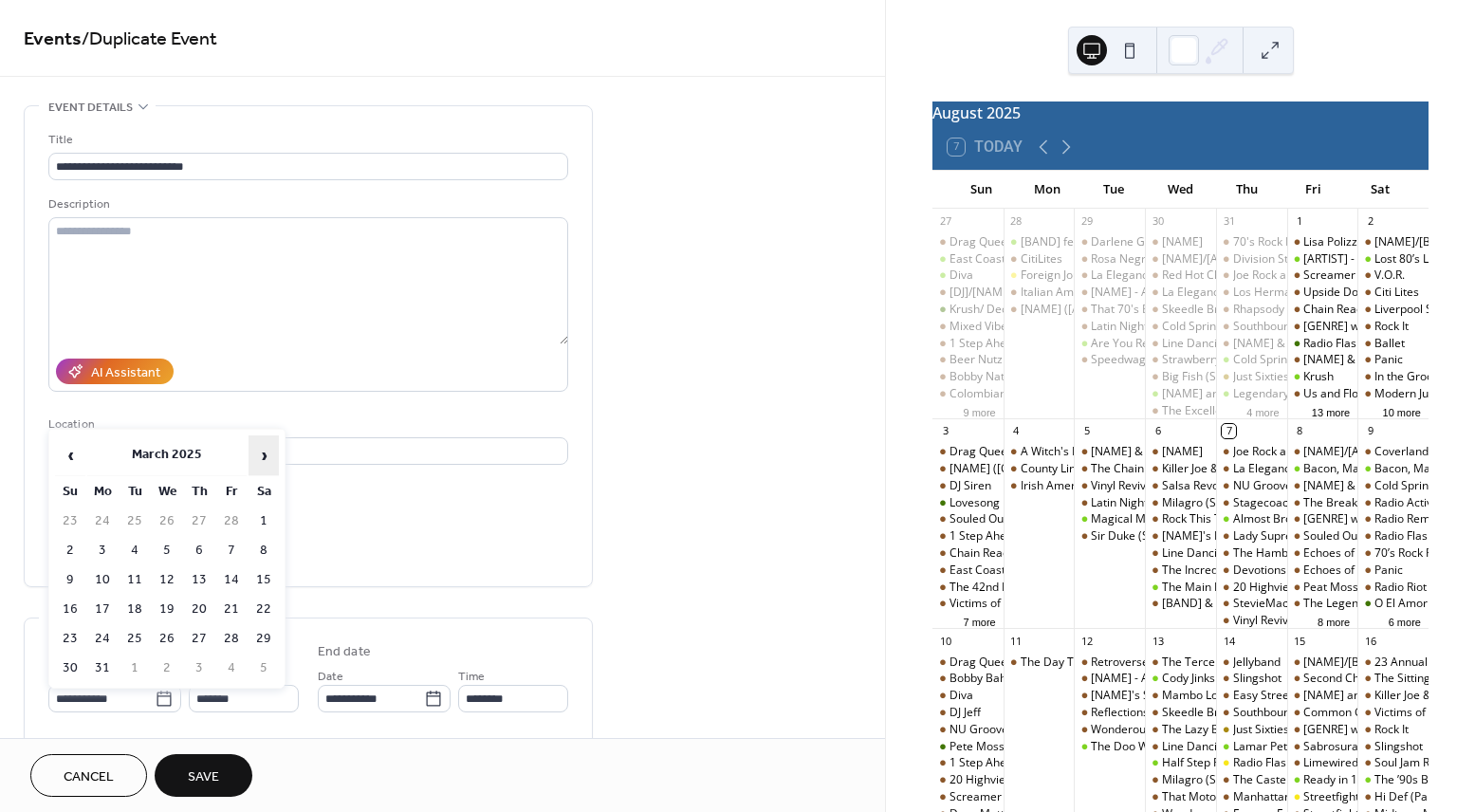 click on "›" at bounding box center [264, 455] 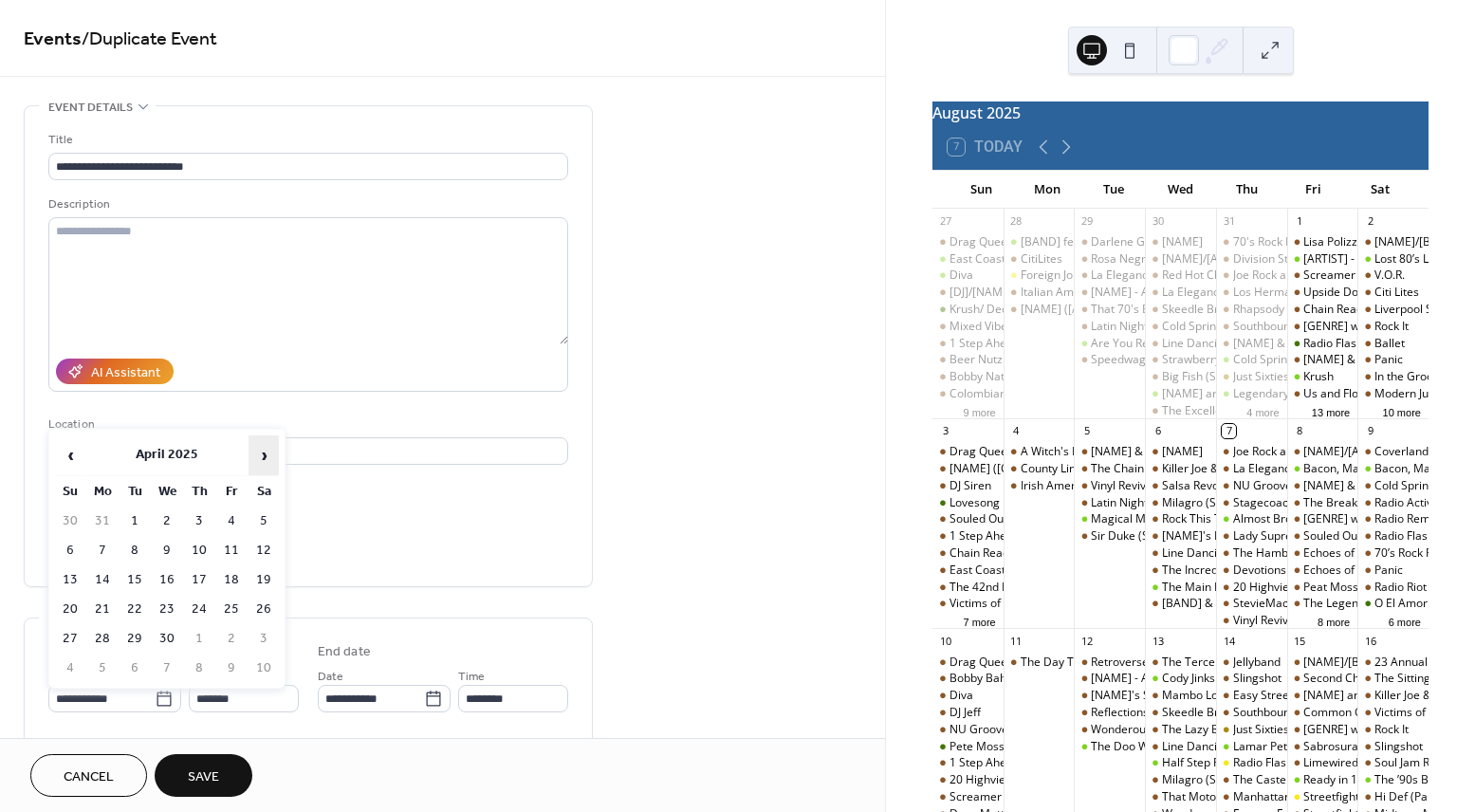 click on "›" at bounding box center [264, 455] 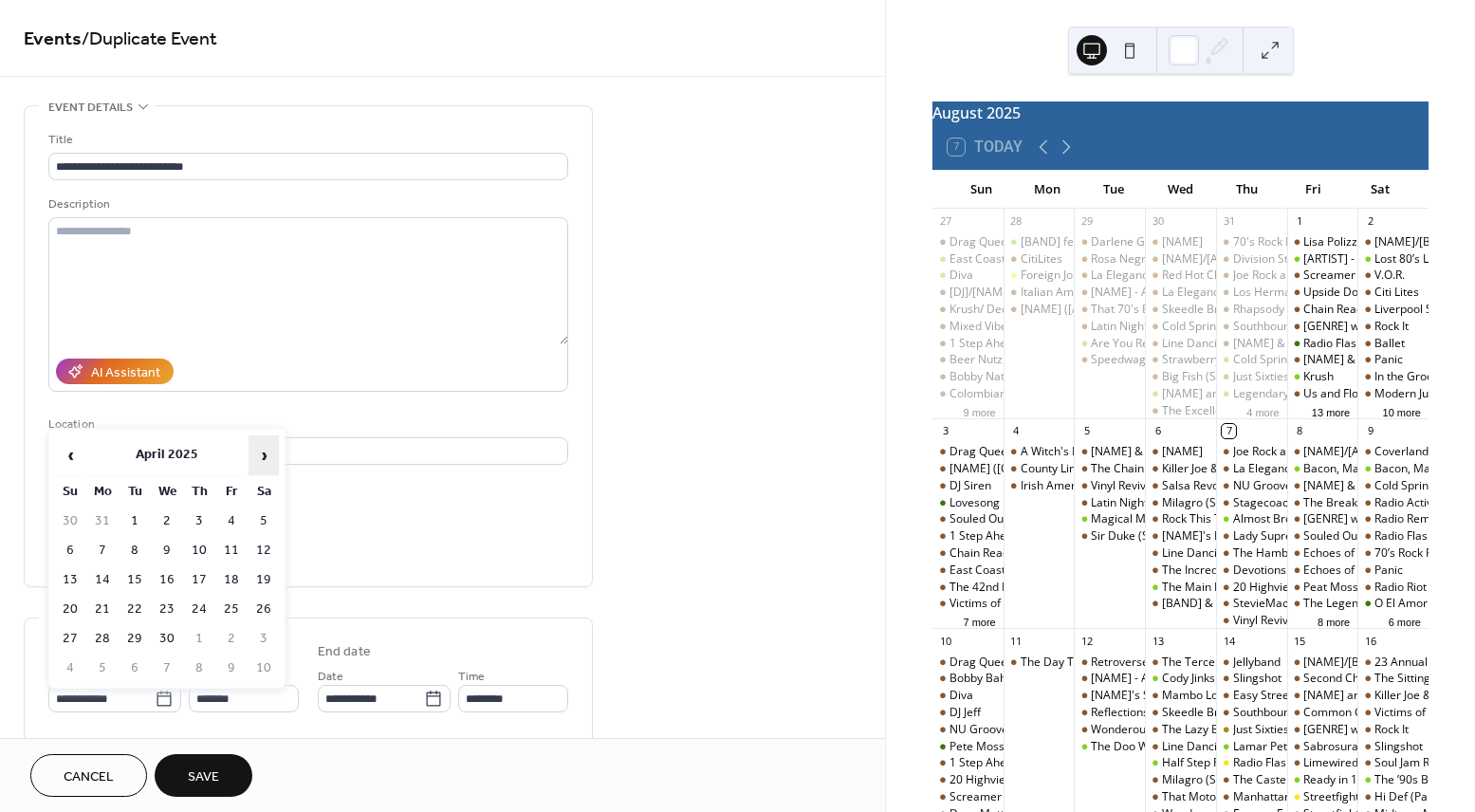 click on "›" at bounding box center [264, 455] 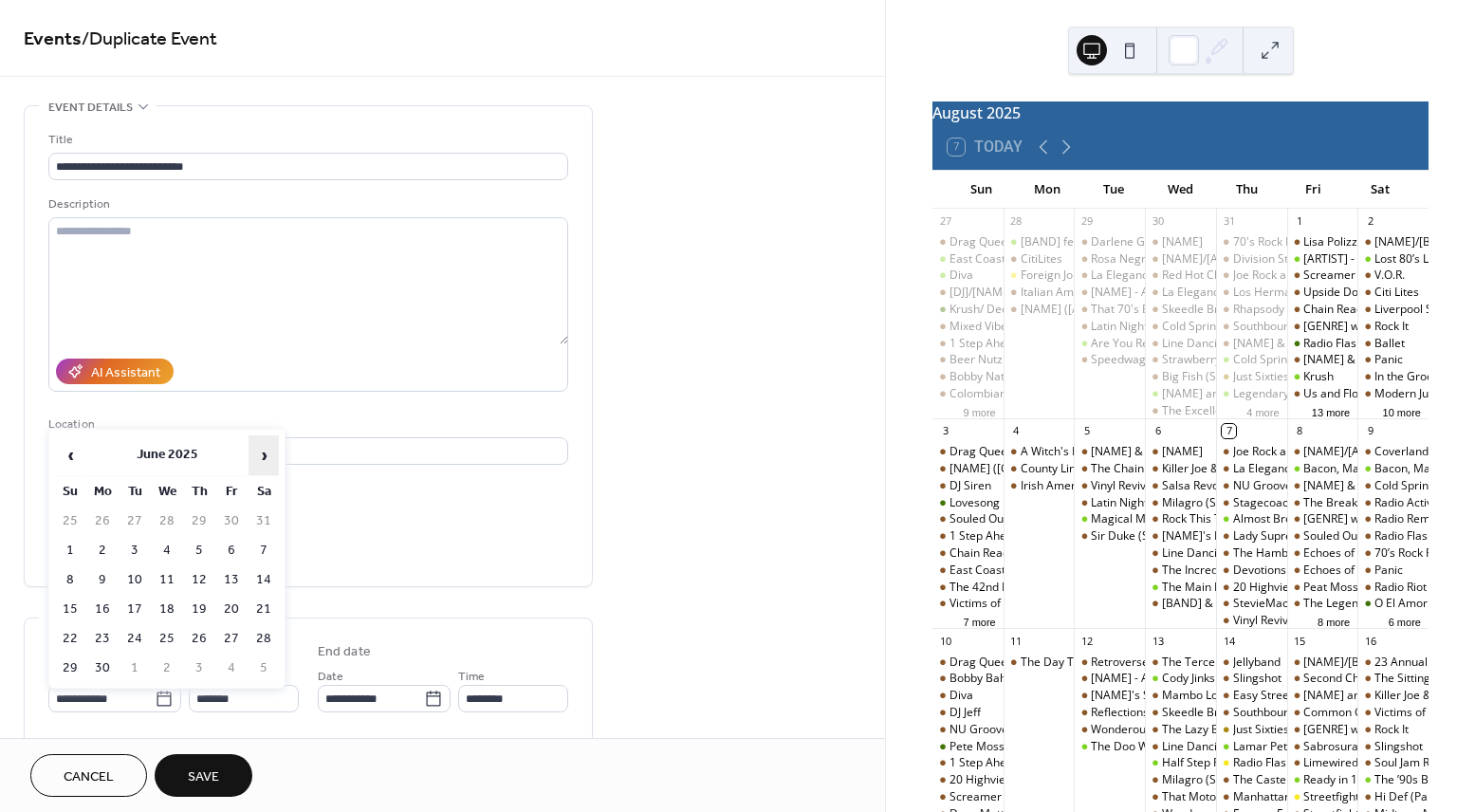 click on "›" at bounding box center [264, 455] 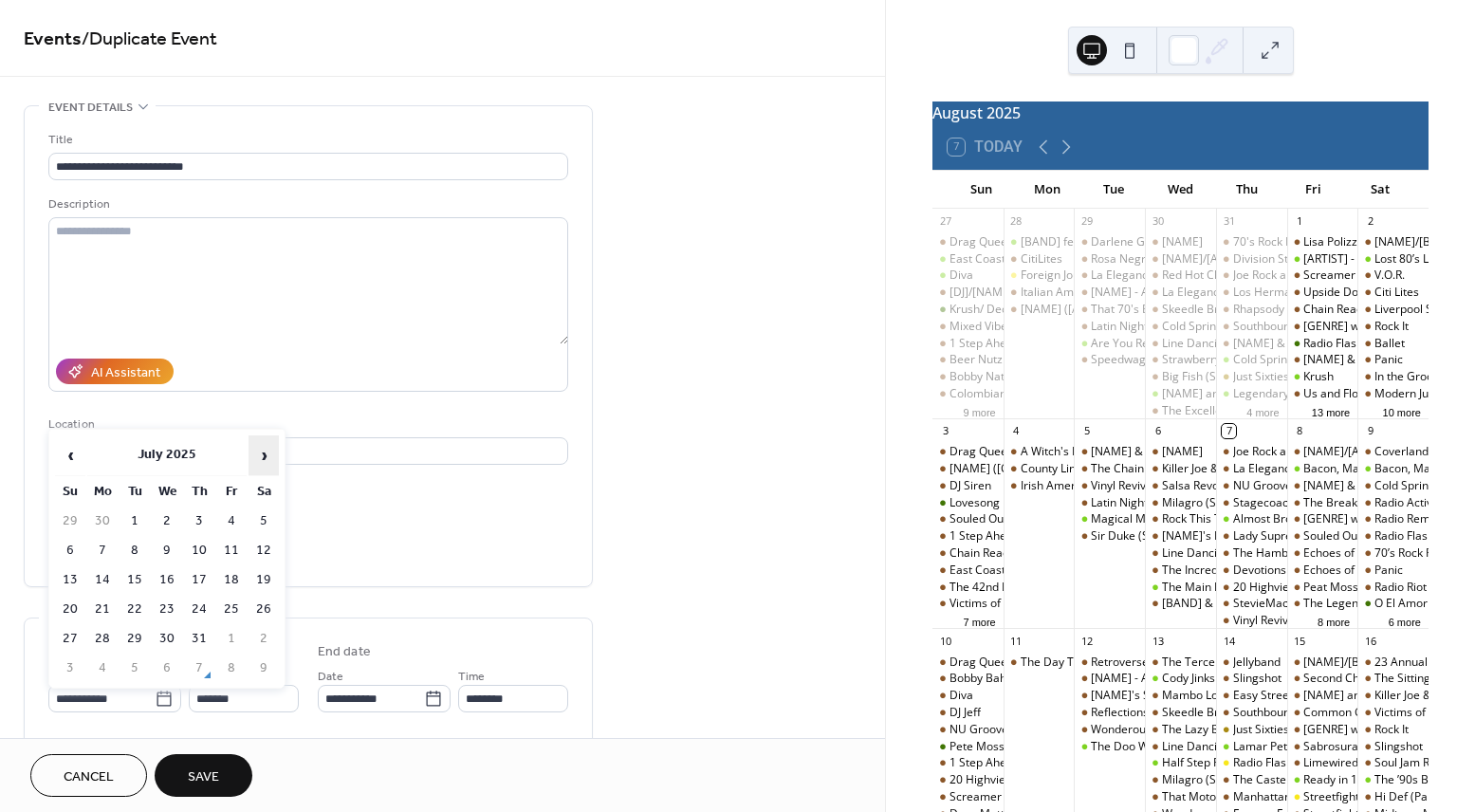 click on "›" at bounding box center [264, 455] 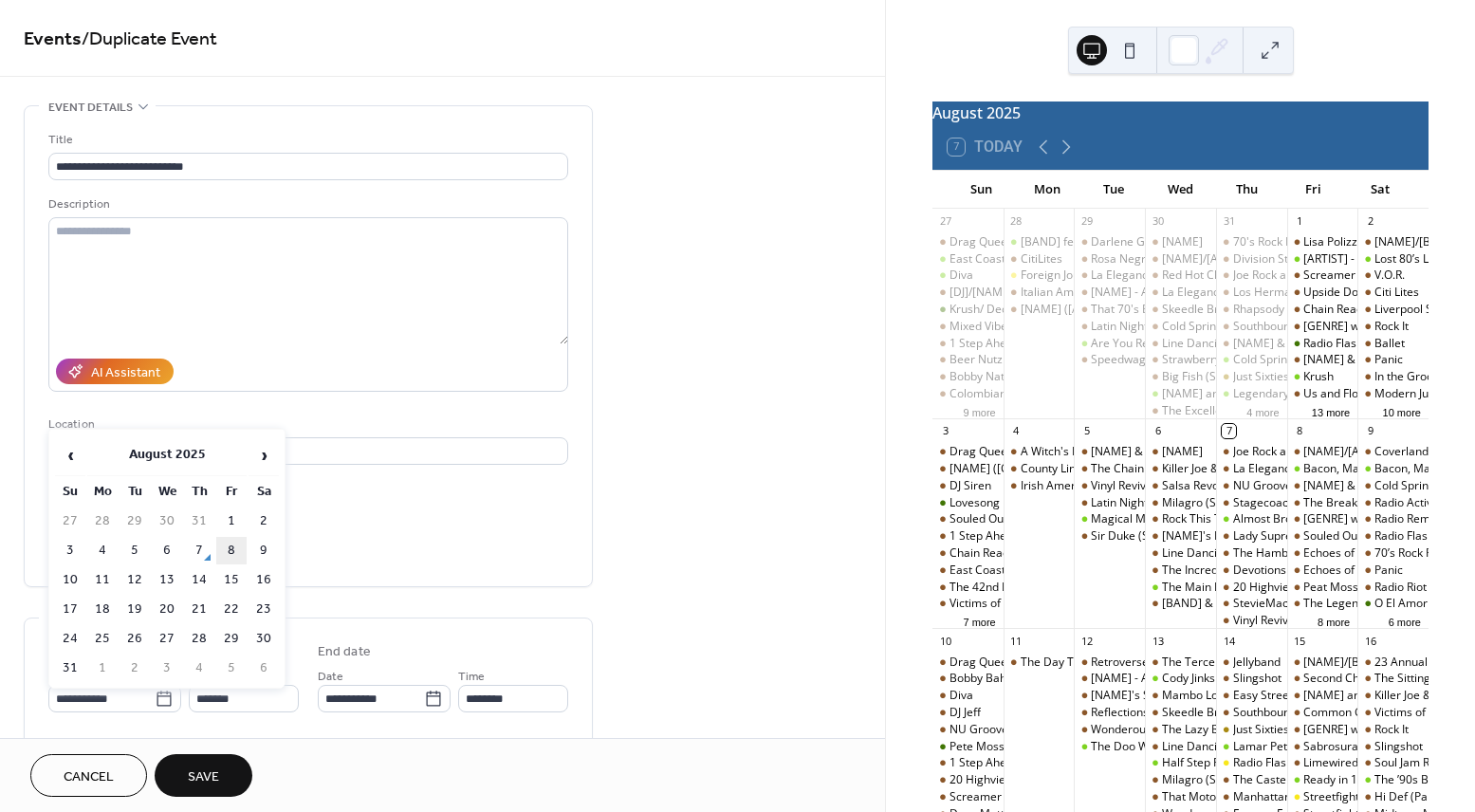 click on "8" at bounding box center [231, 550] 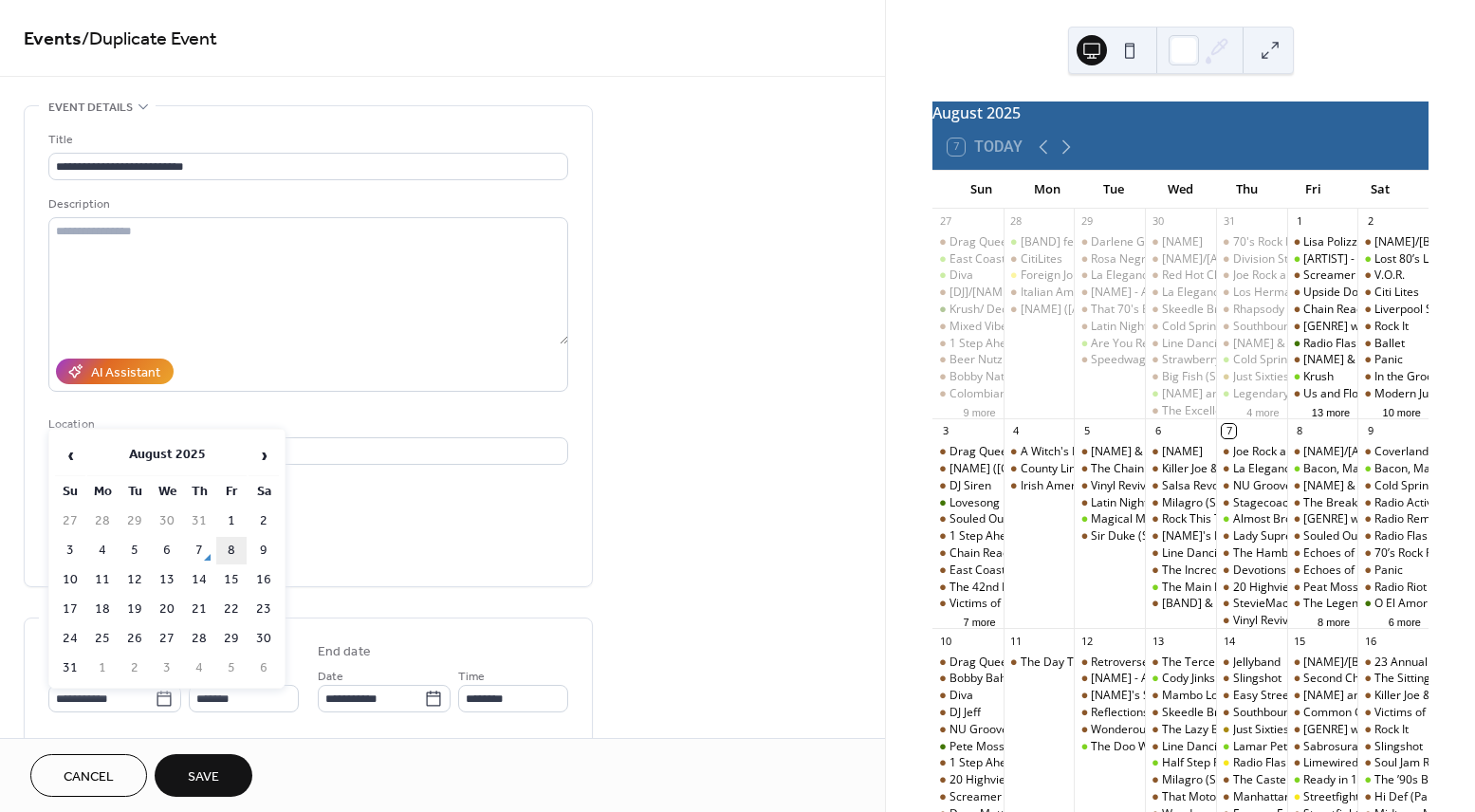 type on "**********" 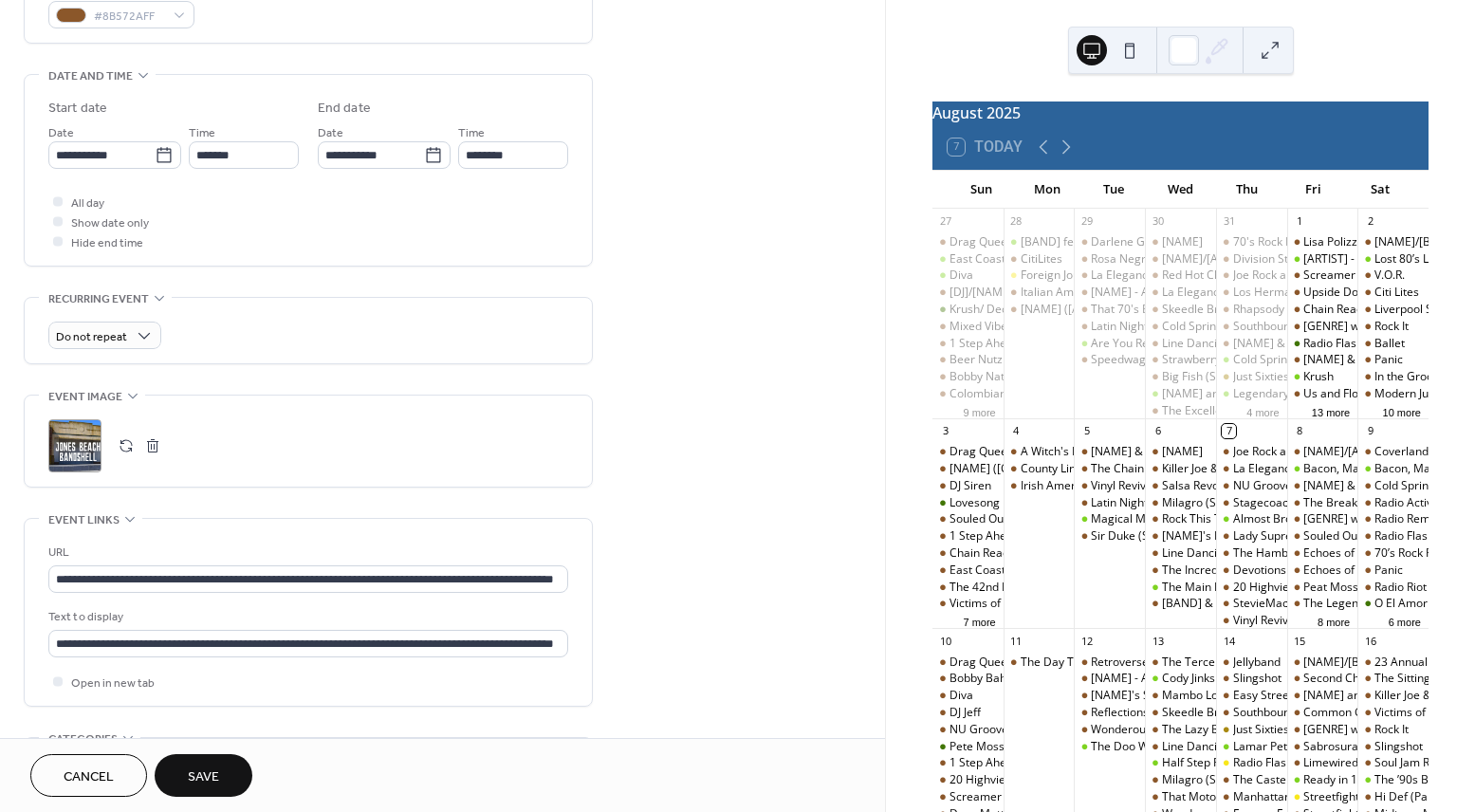 scroll, scrollTop: 556, scrollLeft: 0, axis: vertical 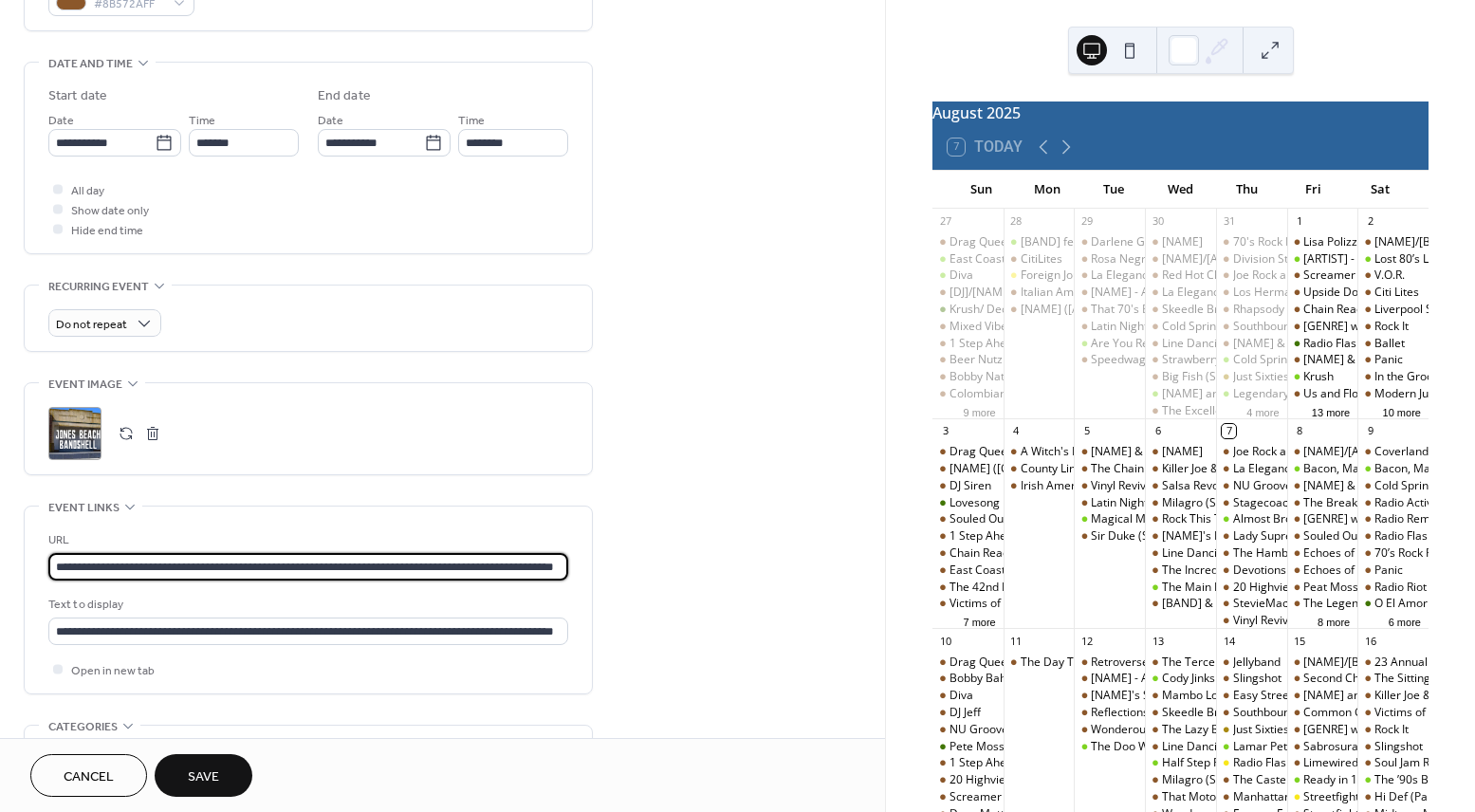 click on "**********" at bounding box center (308, 566) 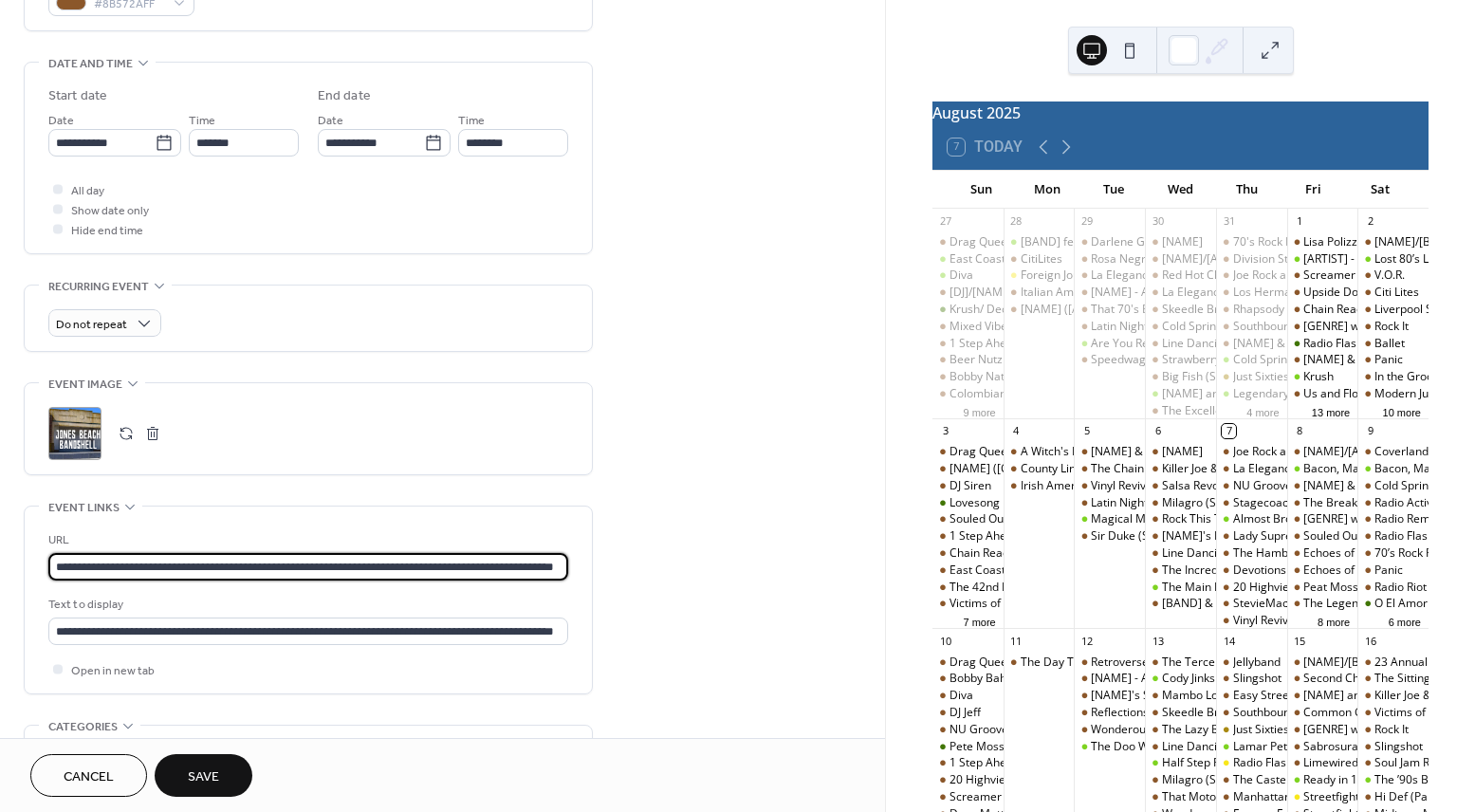 click on "**********" at bounding box center (308, 566) 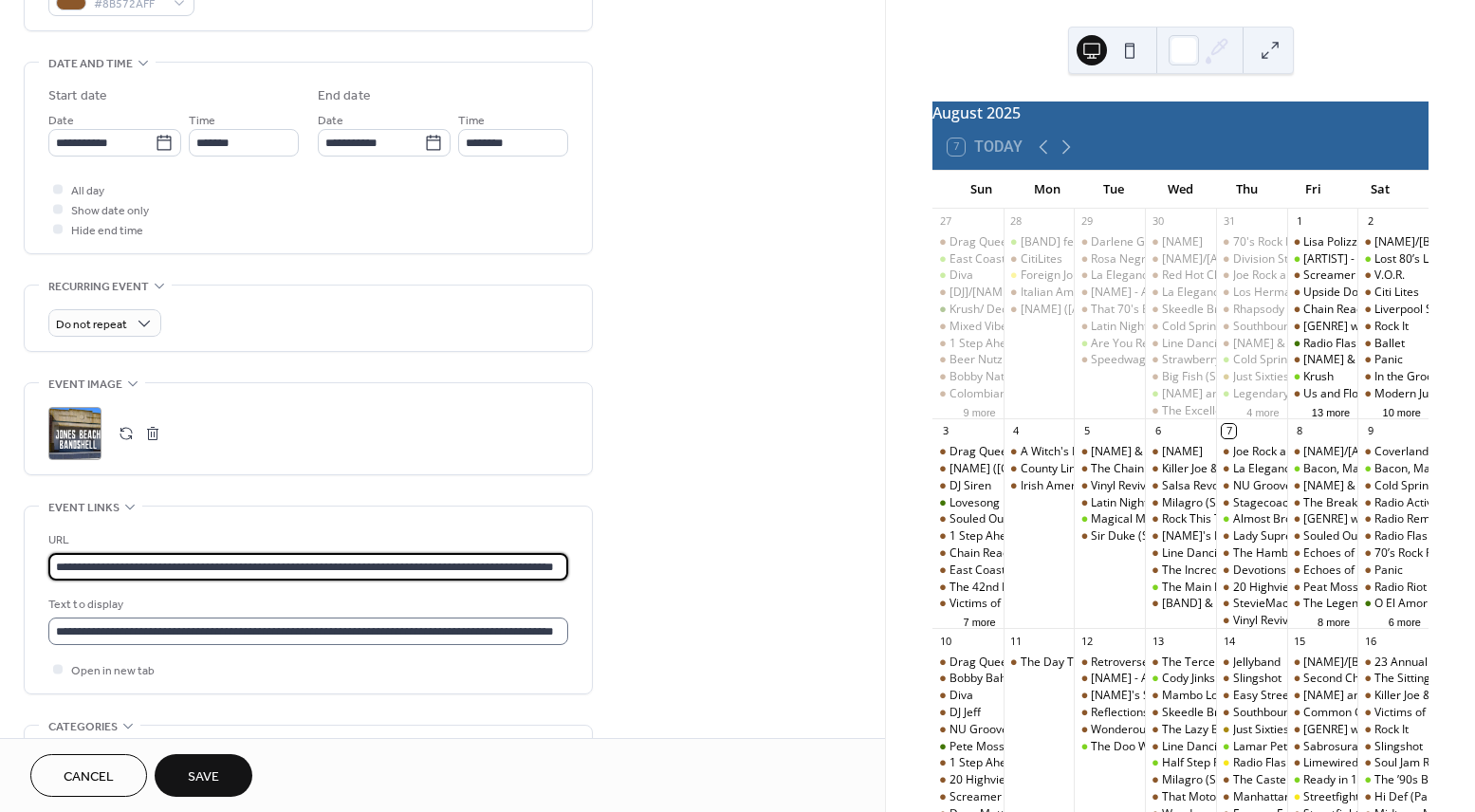 type on "**********" 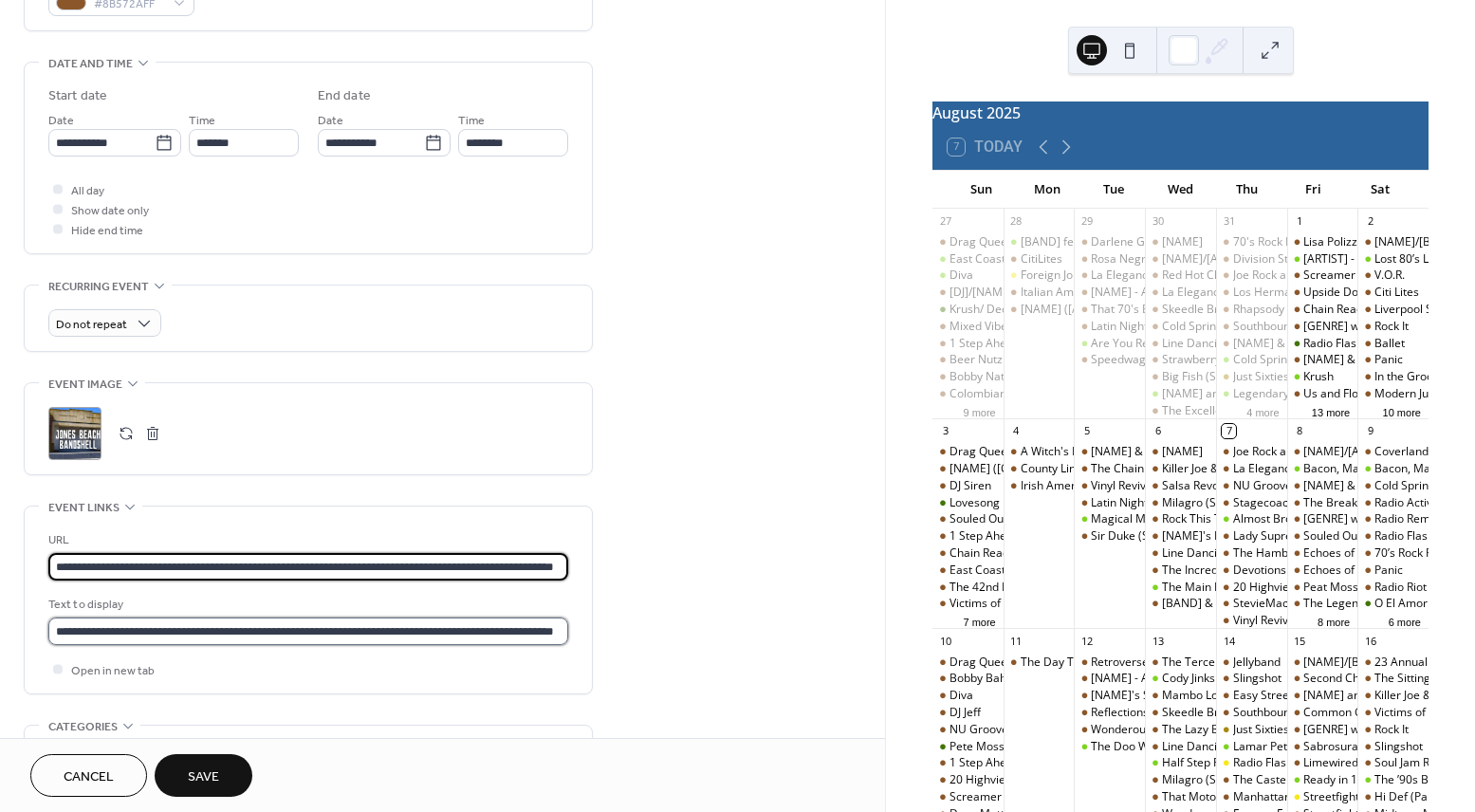 scroll, scrollTop: 0, scrollLeft: 0, axis: both 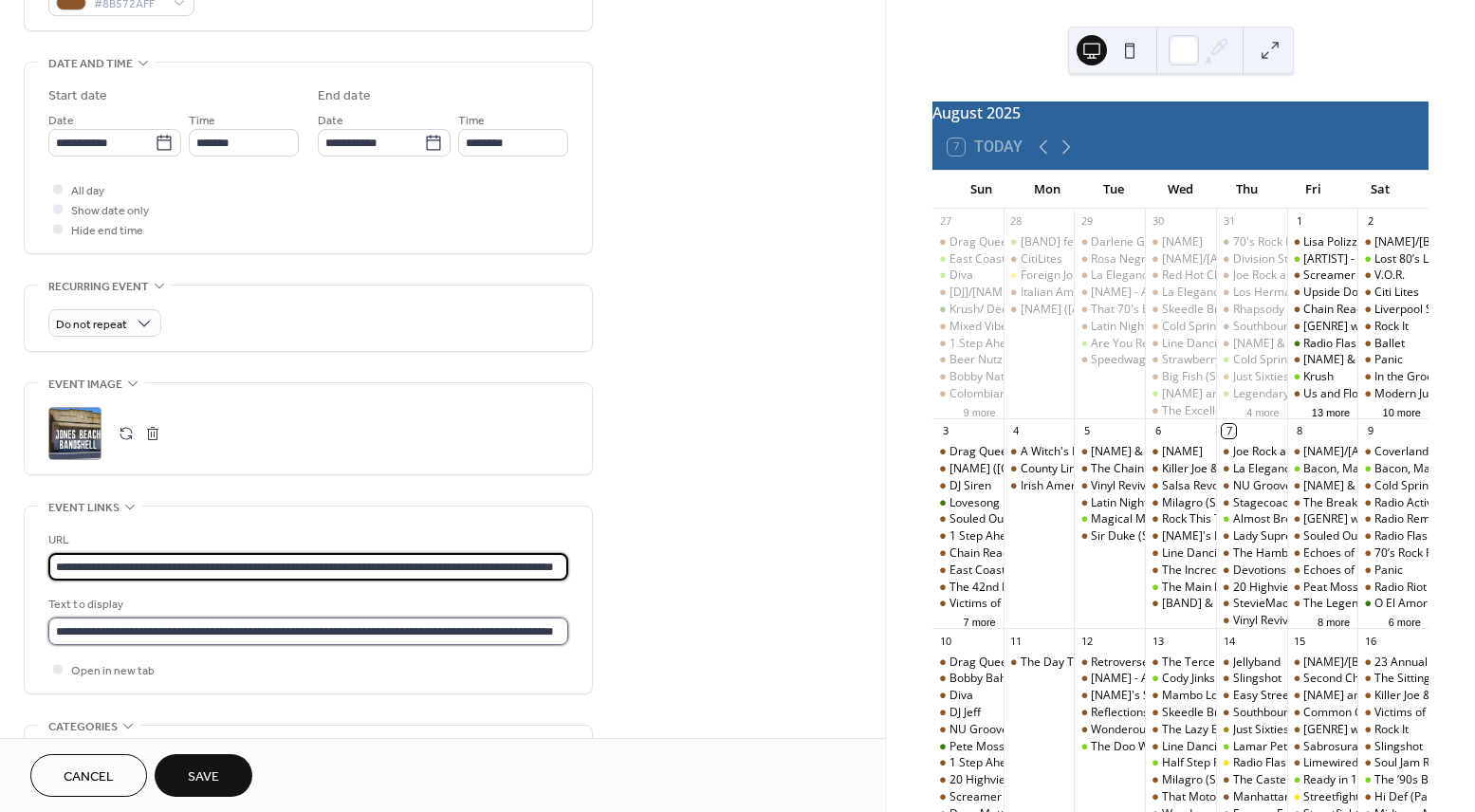 click on "**********" at bounding box center [308, 631] 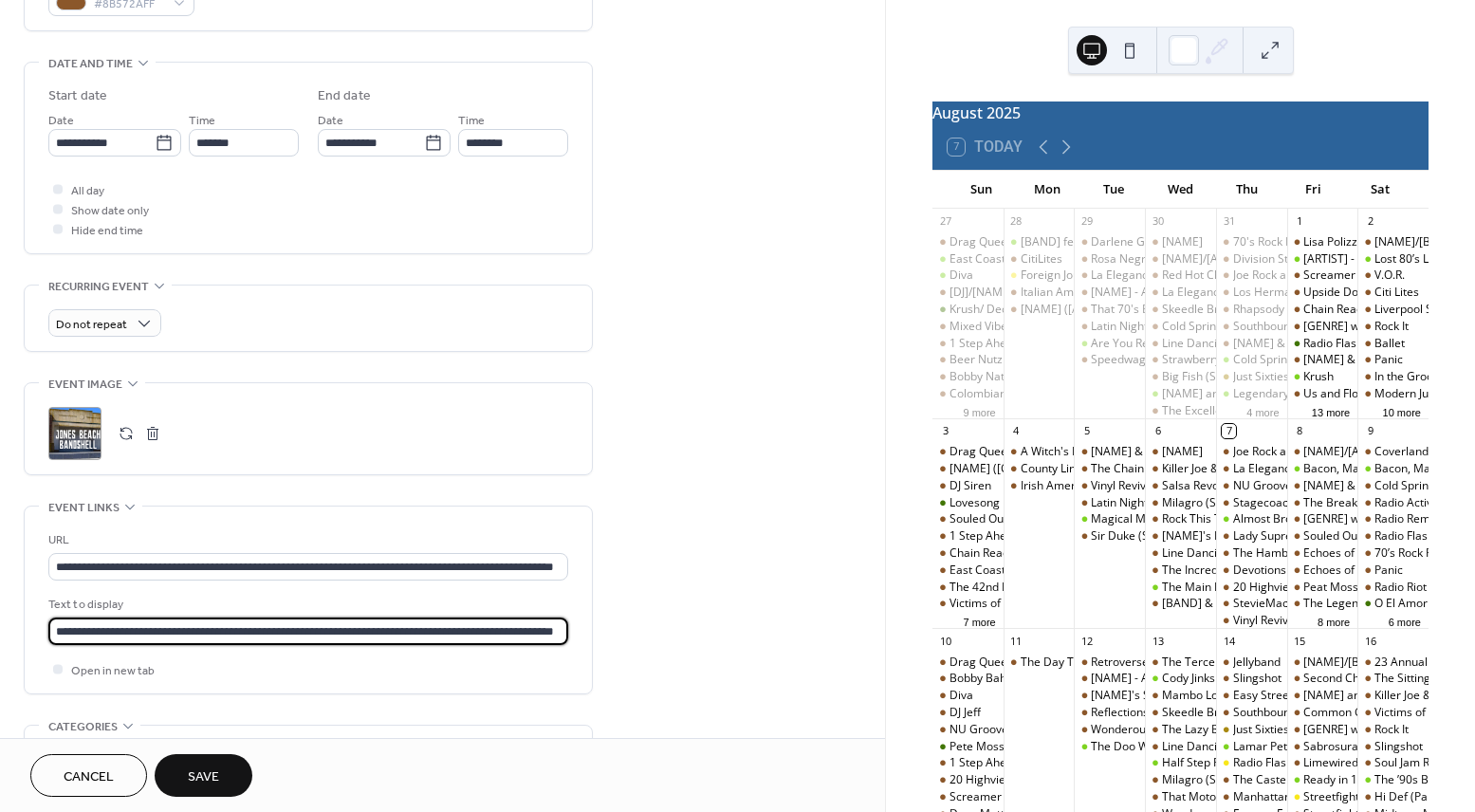 click on "**********" at bounding box center (308, 631) 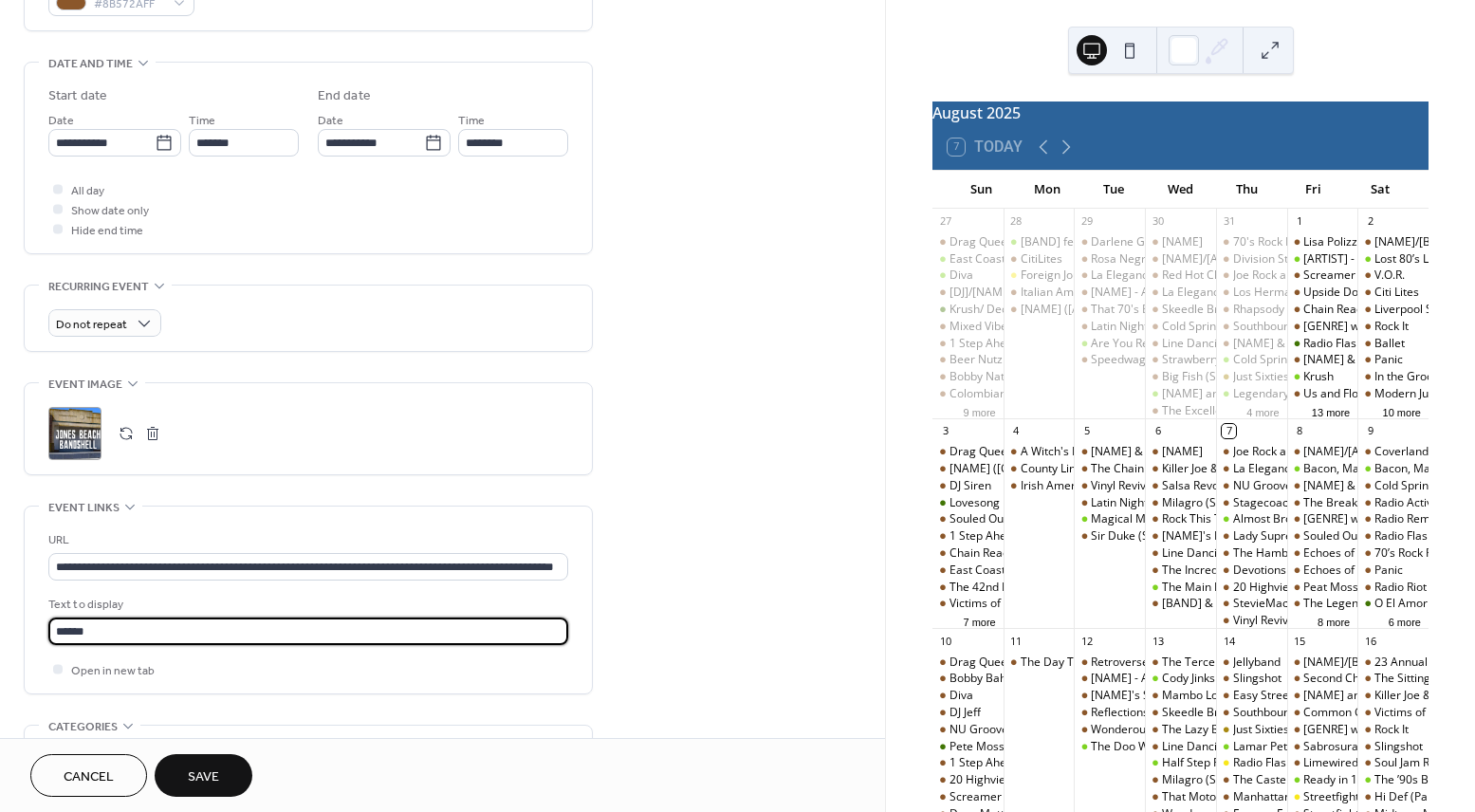 type on "**********" 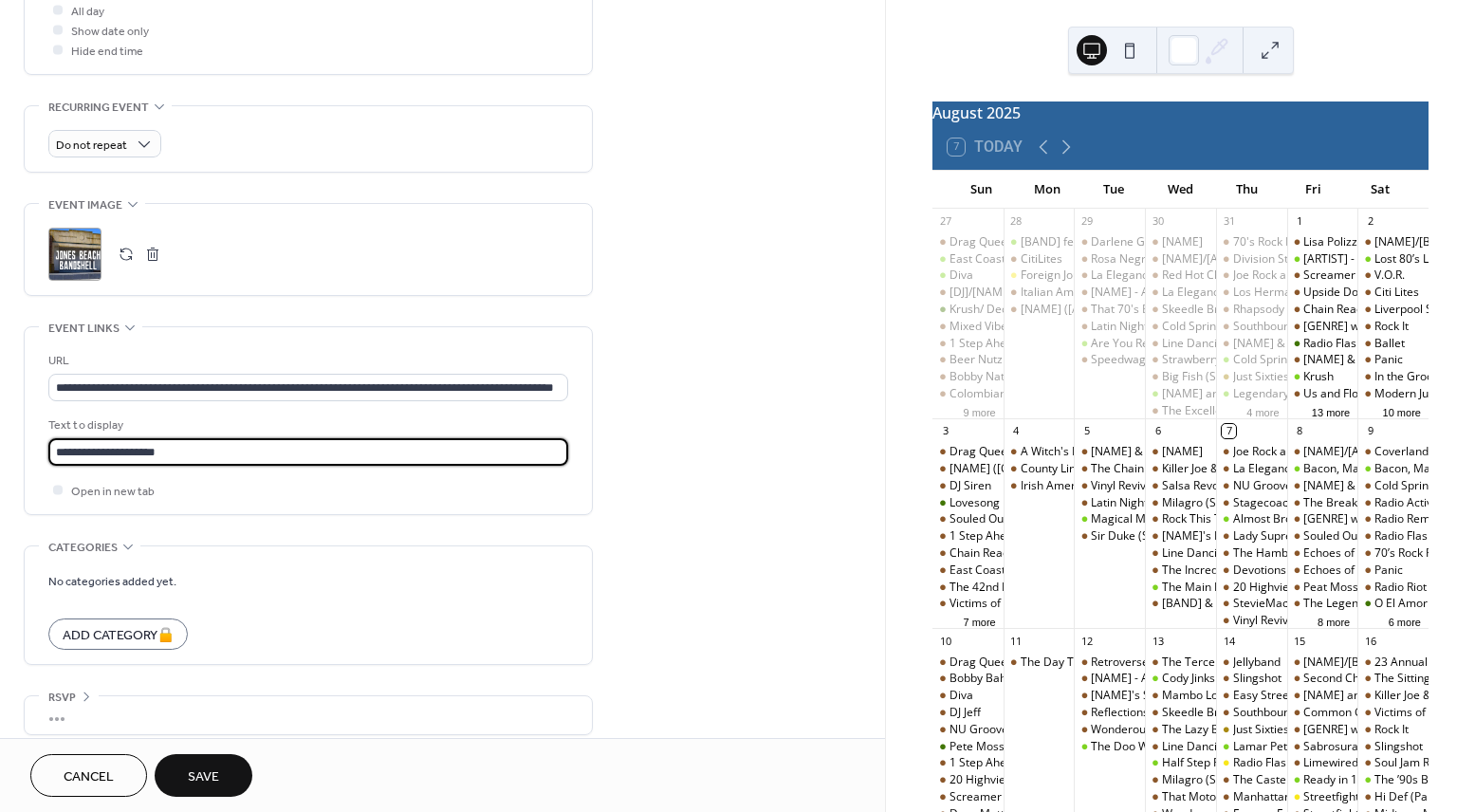 scroll, scrollTop: 751, scrollLeft: 0, axis: vertical 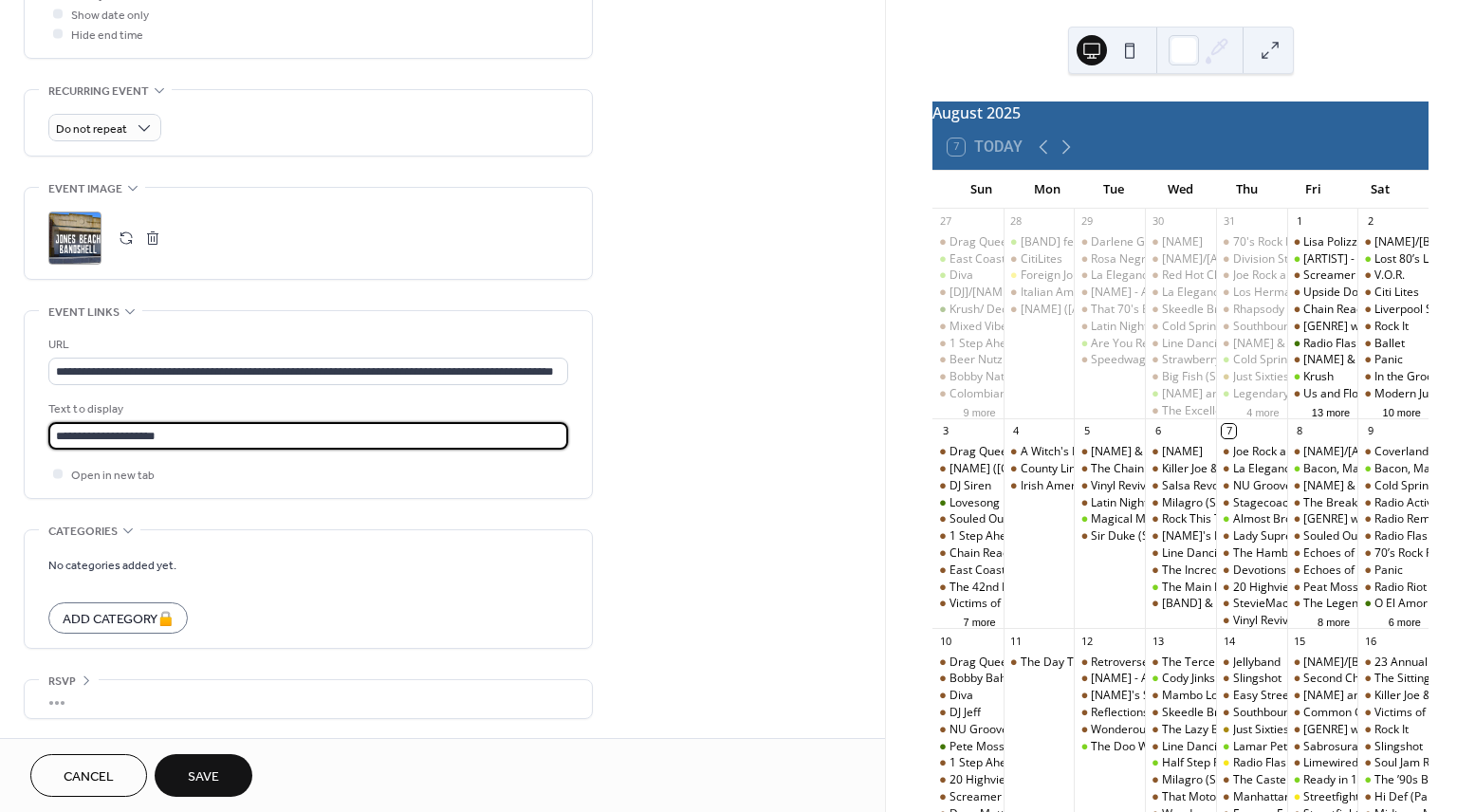 click on "Save" at bounding box center [203, 777] 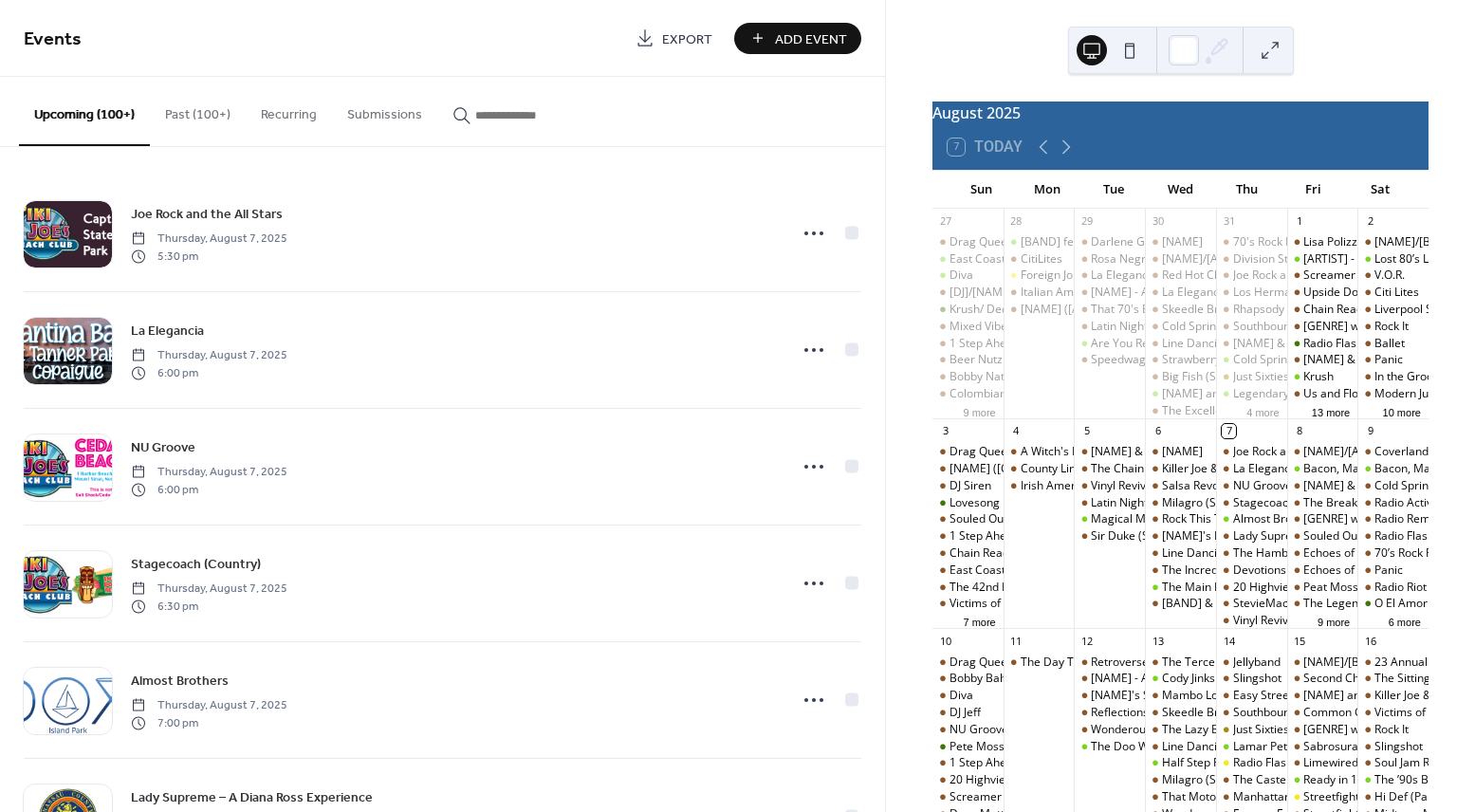 click at bounding box center (532, 115) 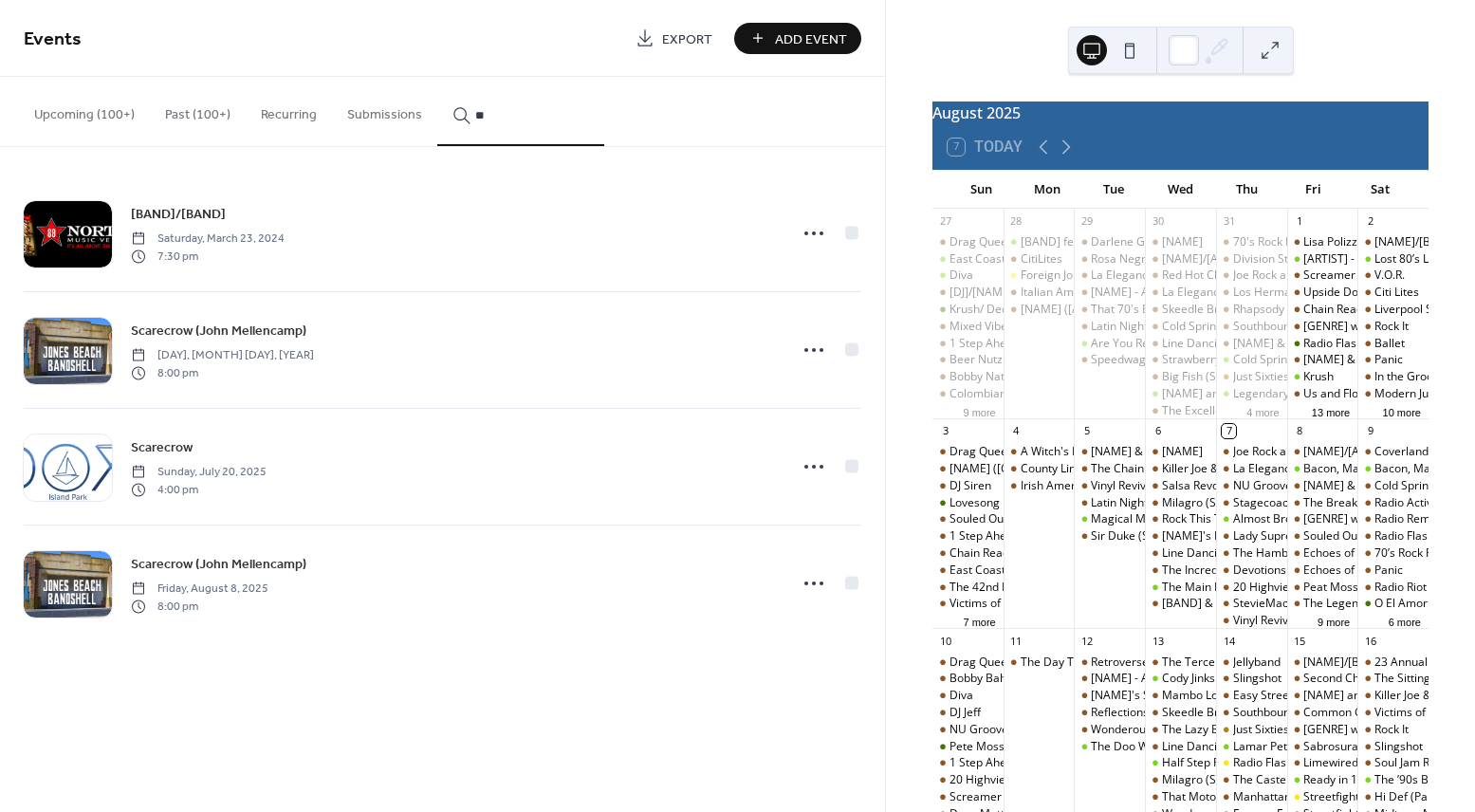 type on "*" 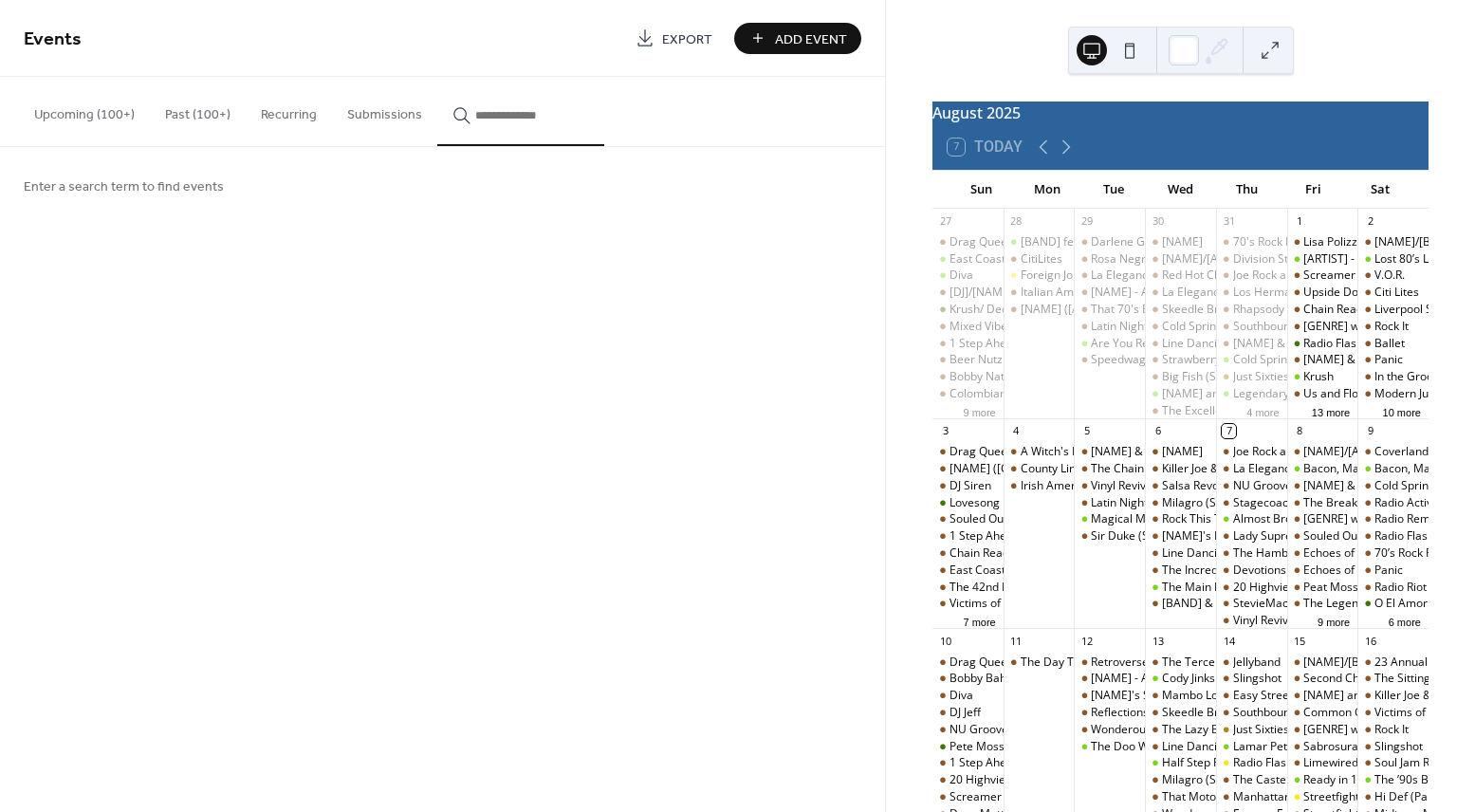 click on "Upcoming (100+)" at bounding box center (84, 110) 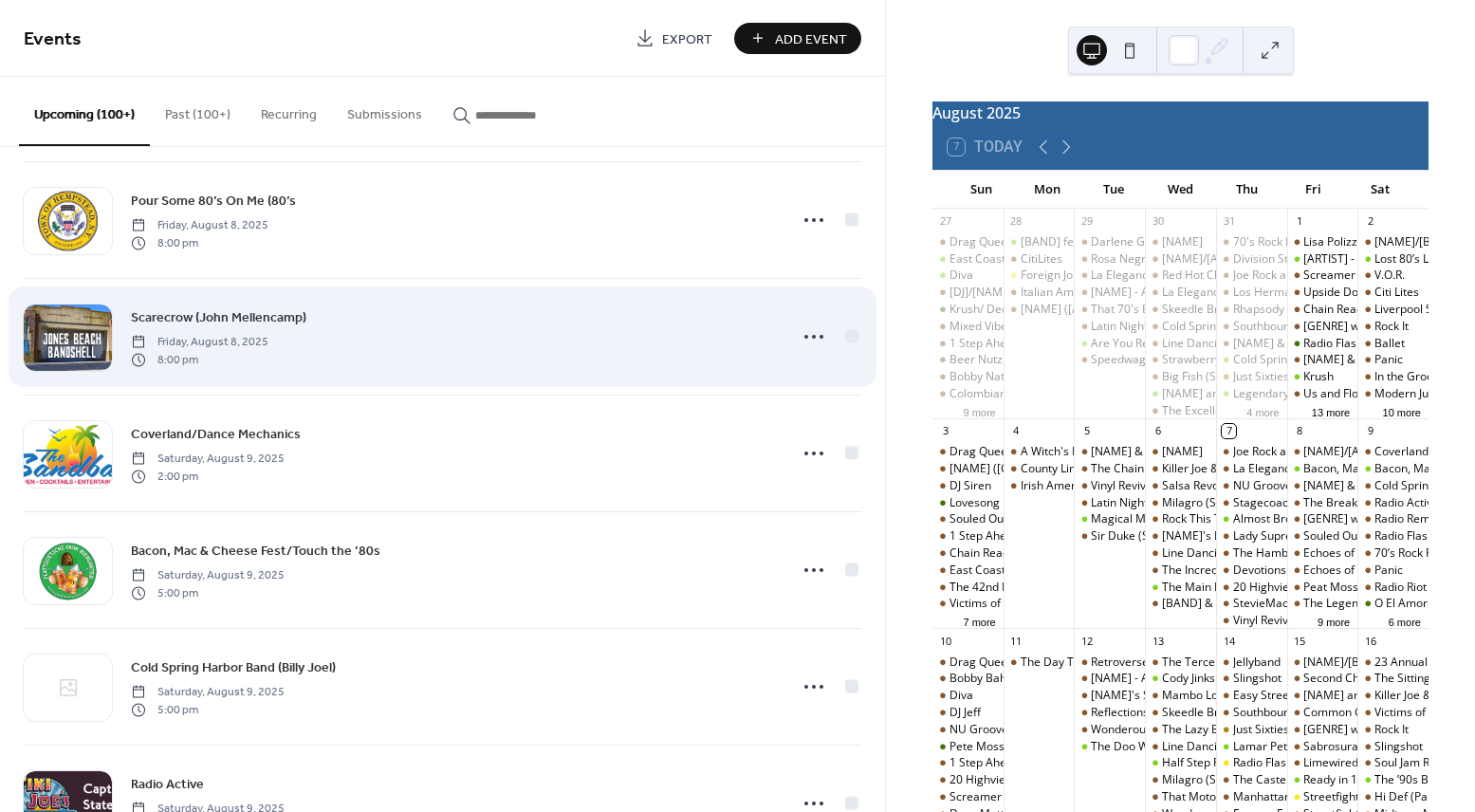 scroll, scrollTop: 3286, scrollLeft: 0, axis: vertical 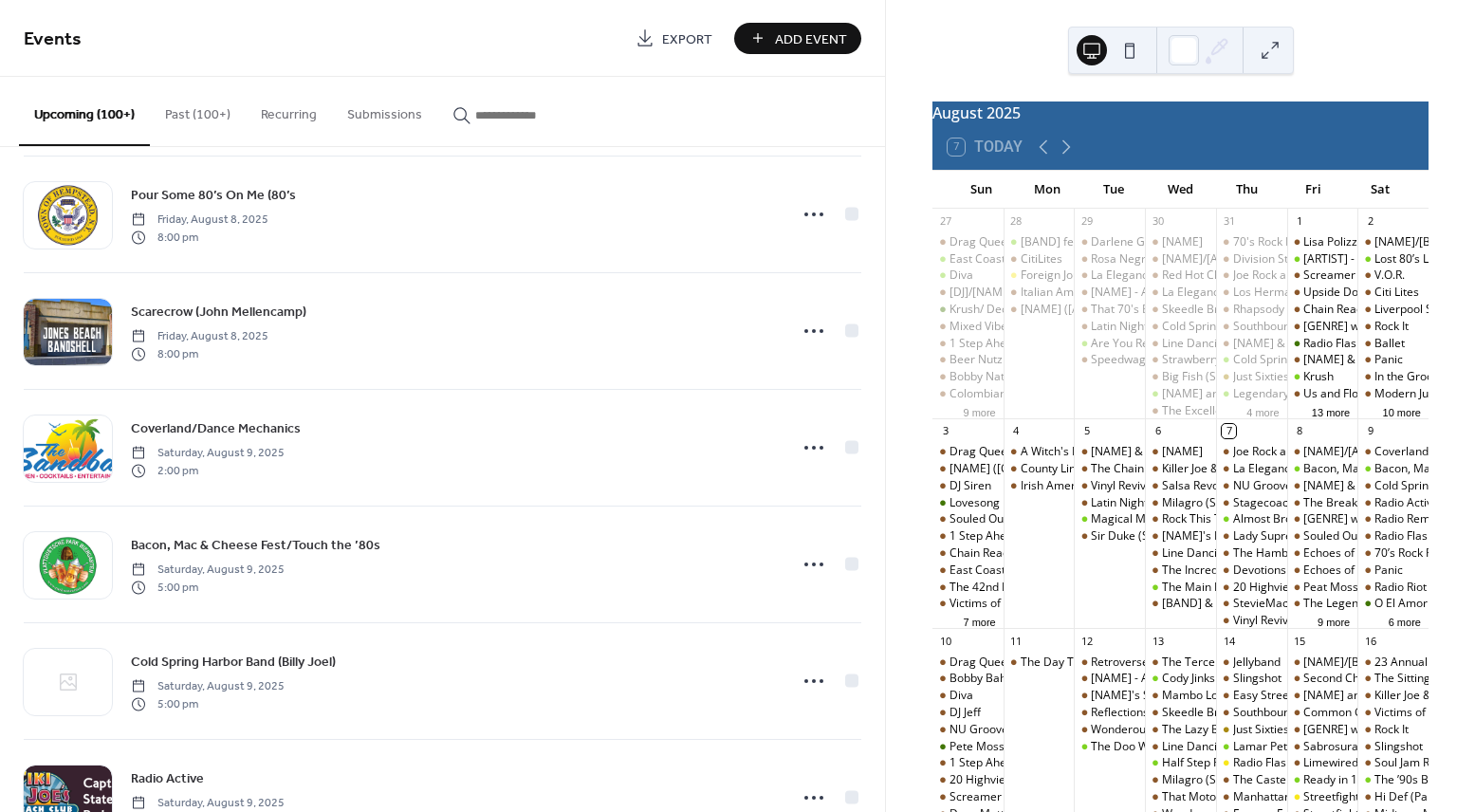 click at bounding box center [532, 115] 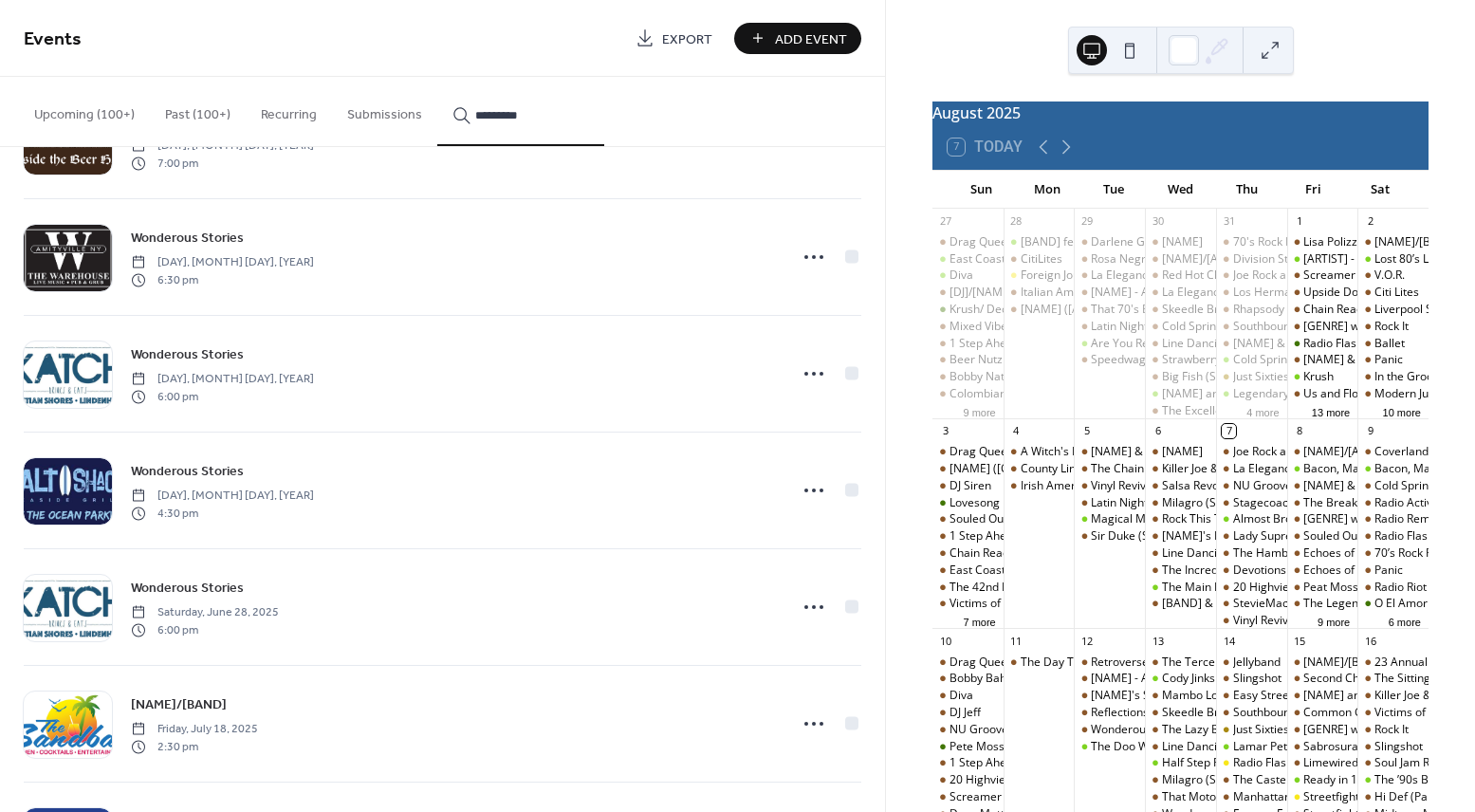 scroll, scrollTop: 20393, scrollLeft: 0, axis: vertical 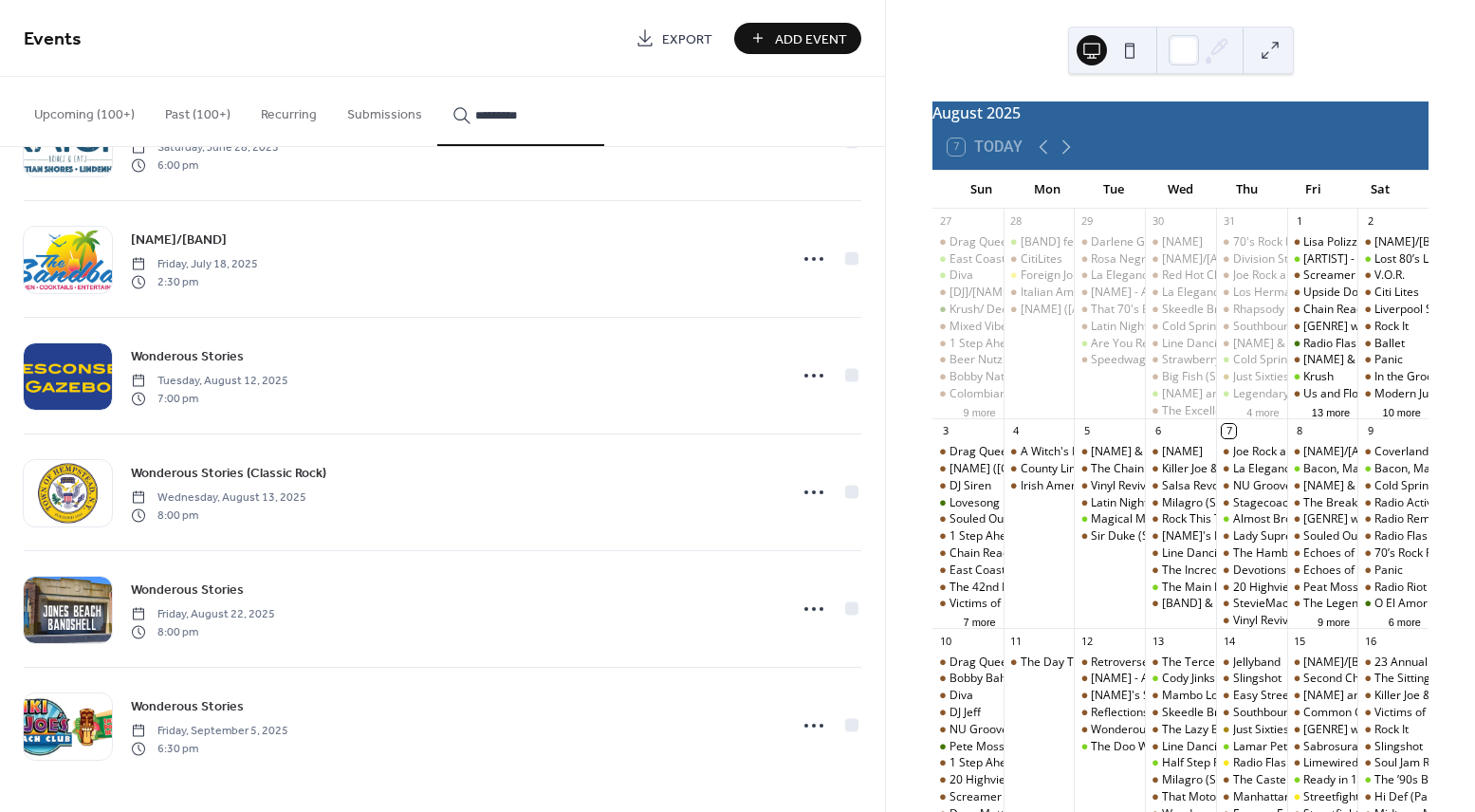 type on "*********" 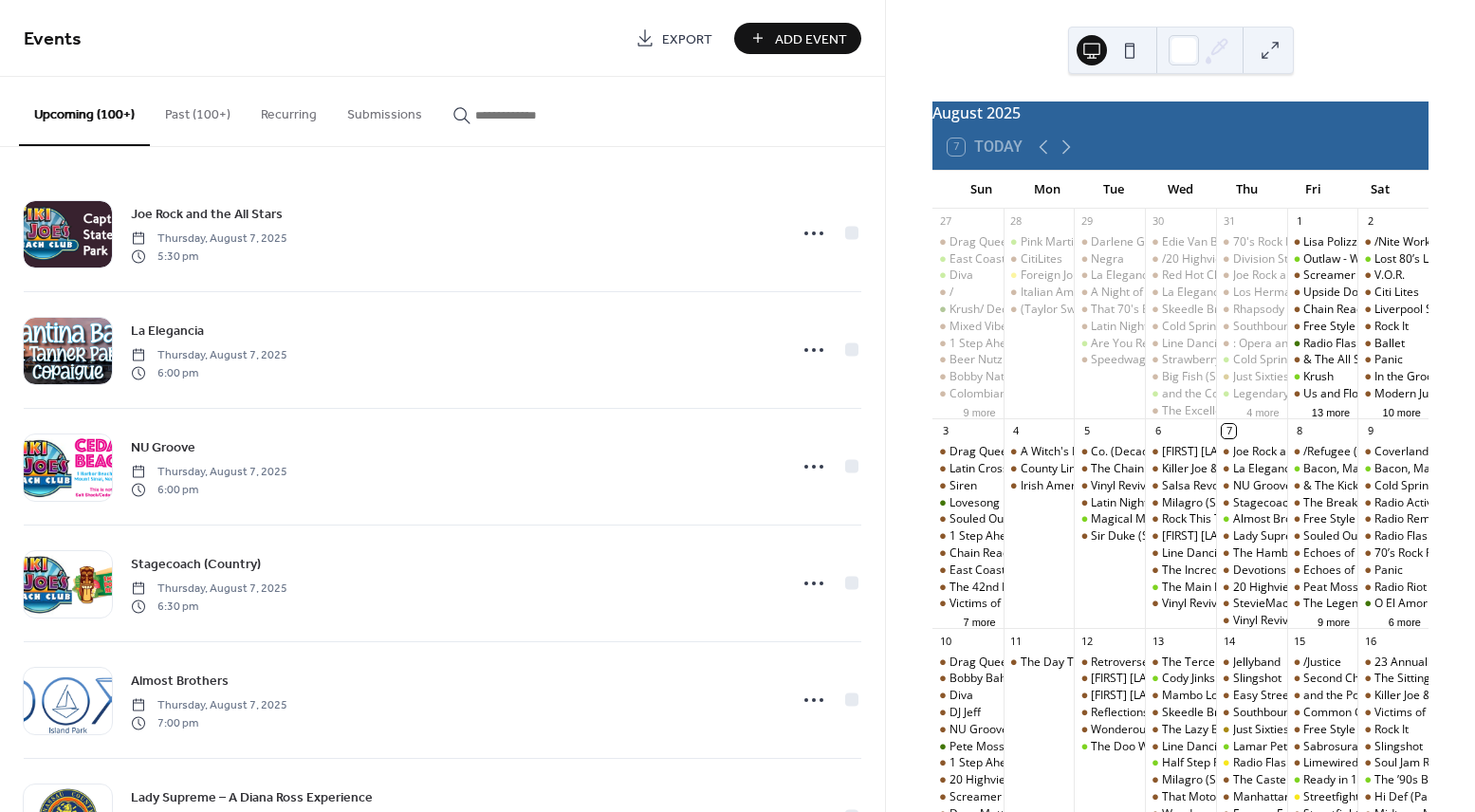 scroll, scrollTop: 0, scrollLeft: 0, axis: both 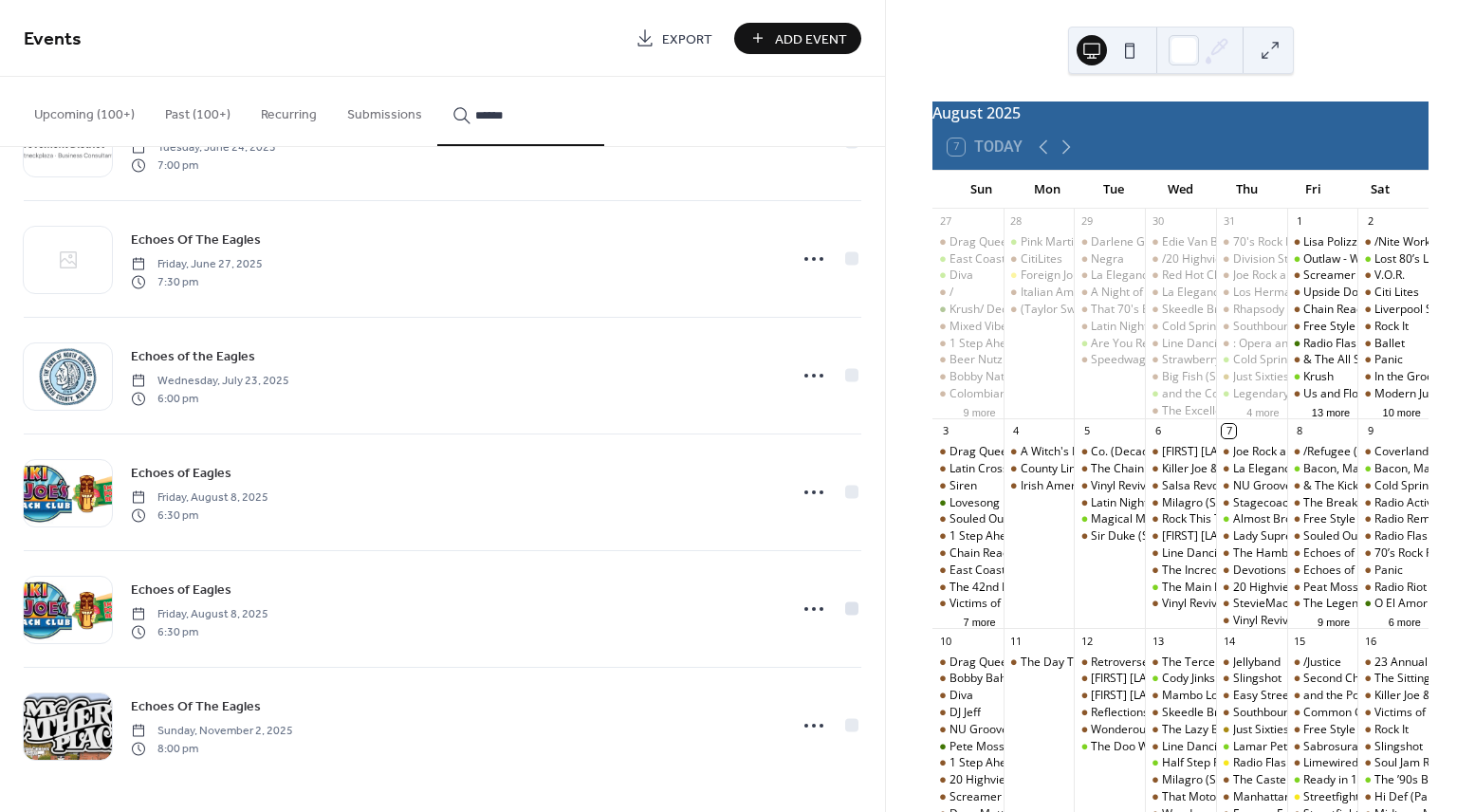 type on "******" 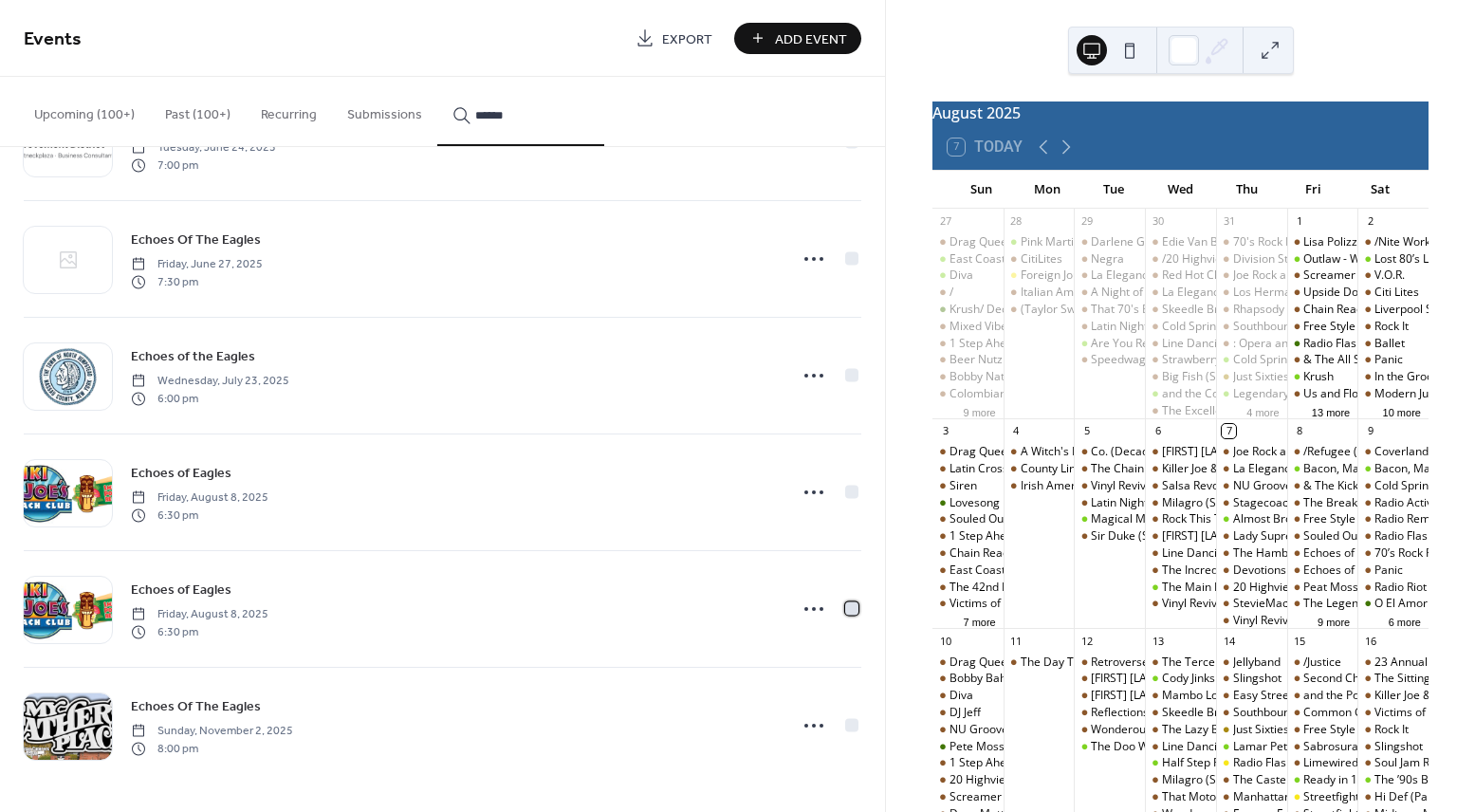 click at bounding box center (852, 608) 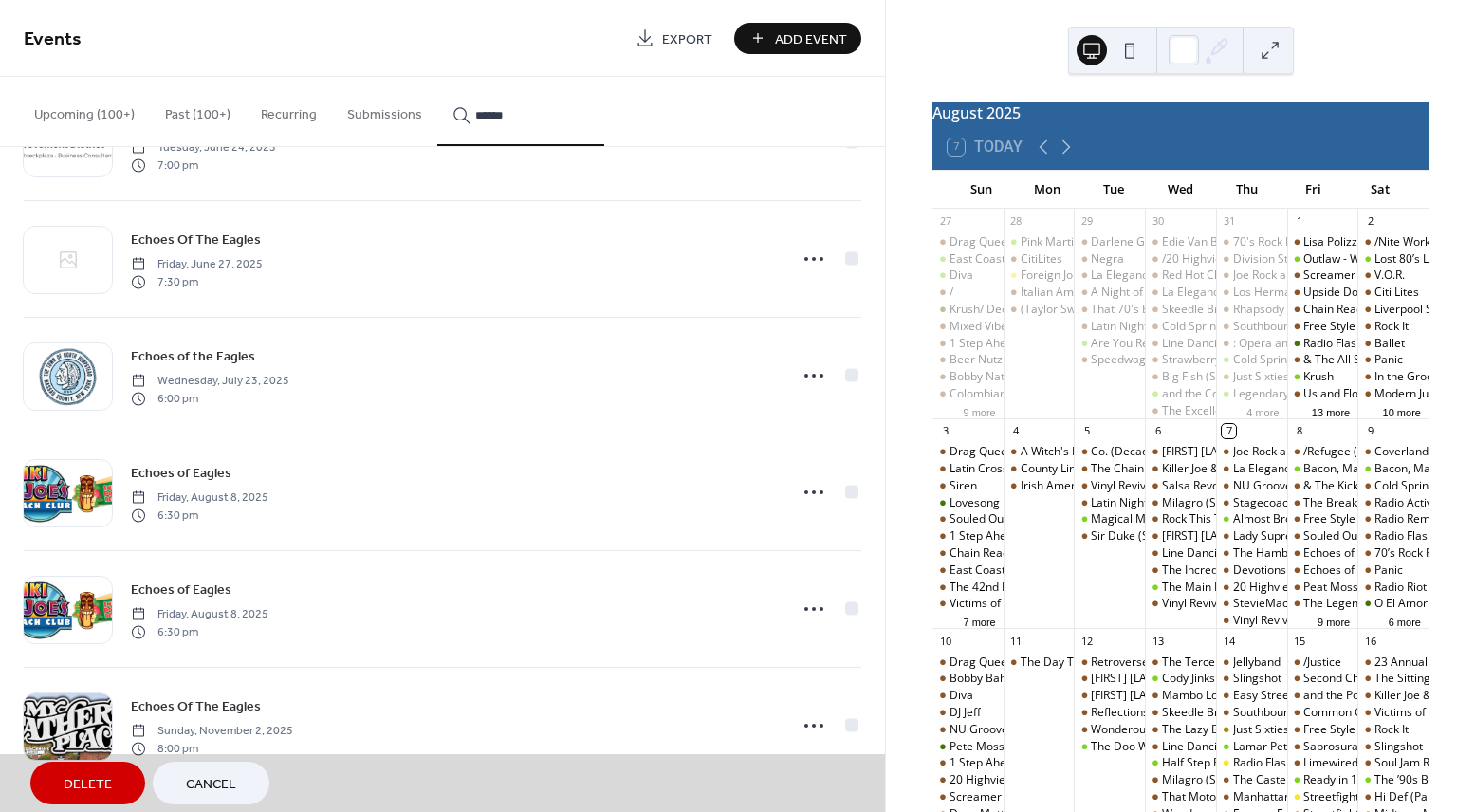 click on "Delete" at bounding box center (87, 784) 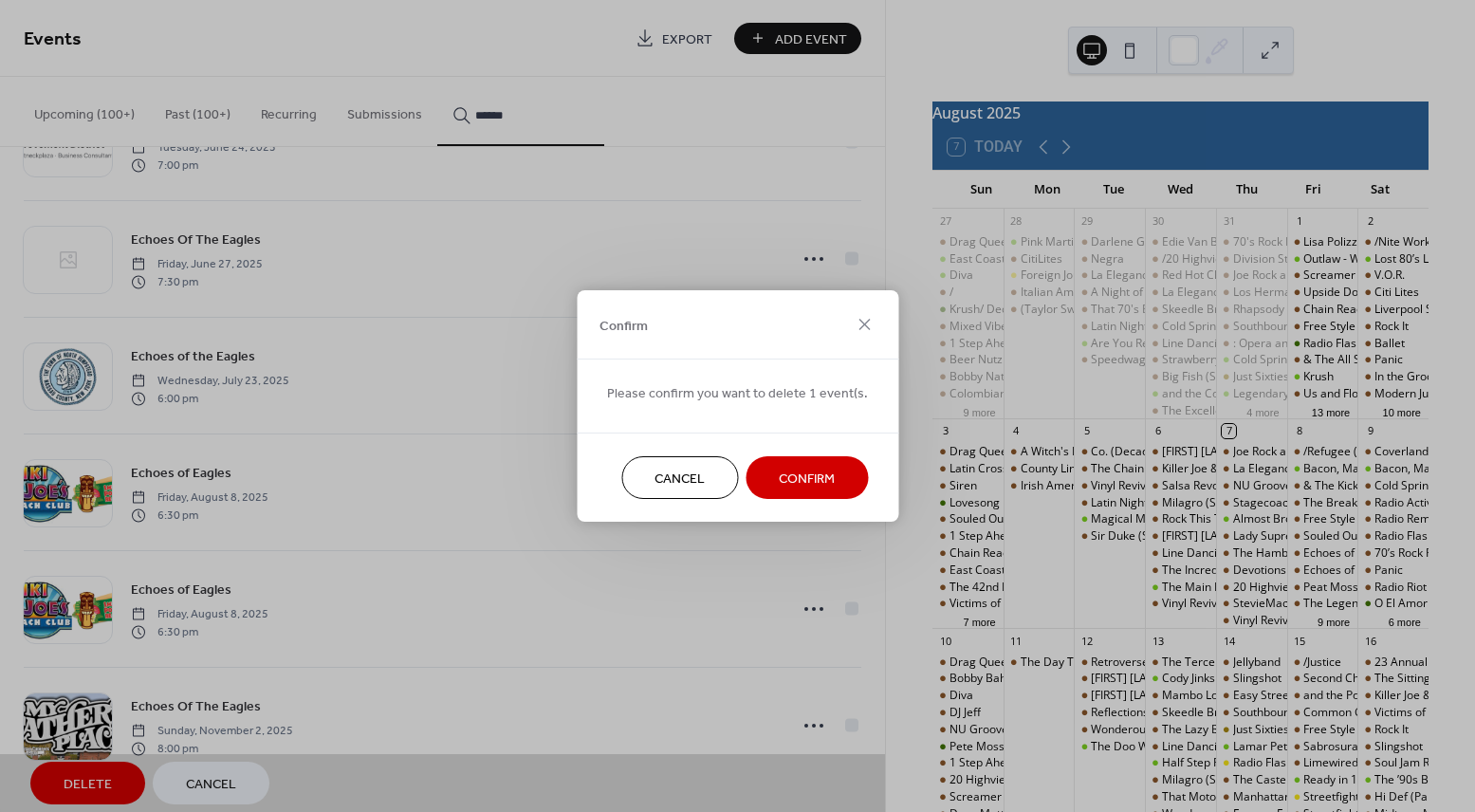 click on "Confirm" at bounding box center [806, 479] 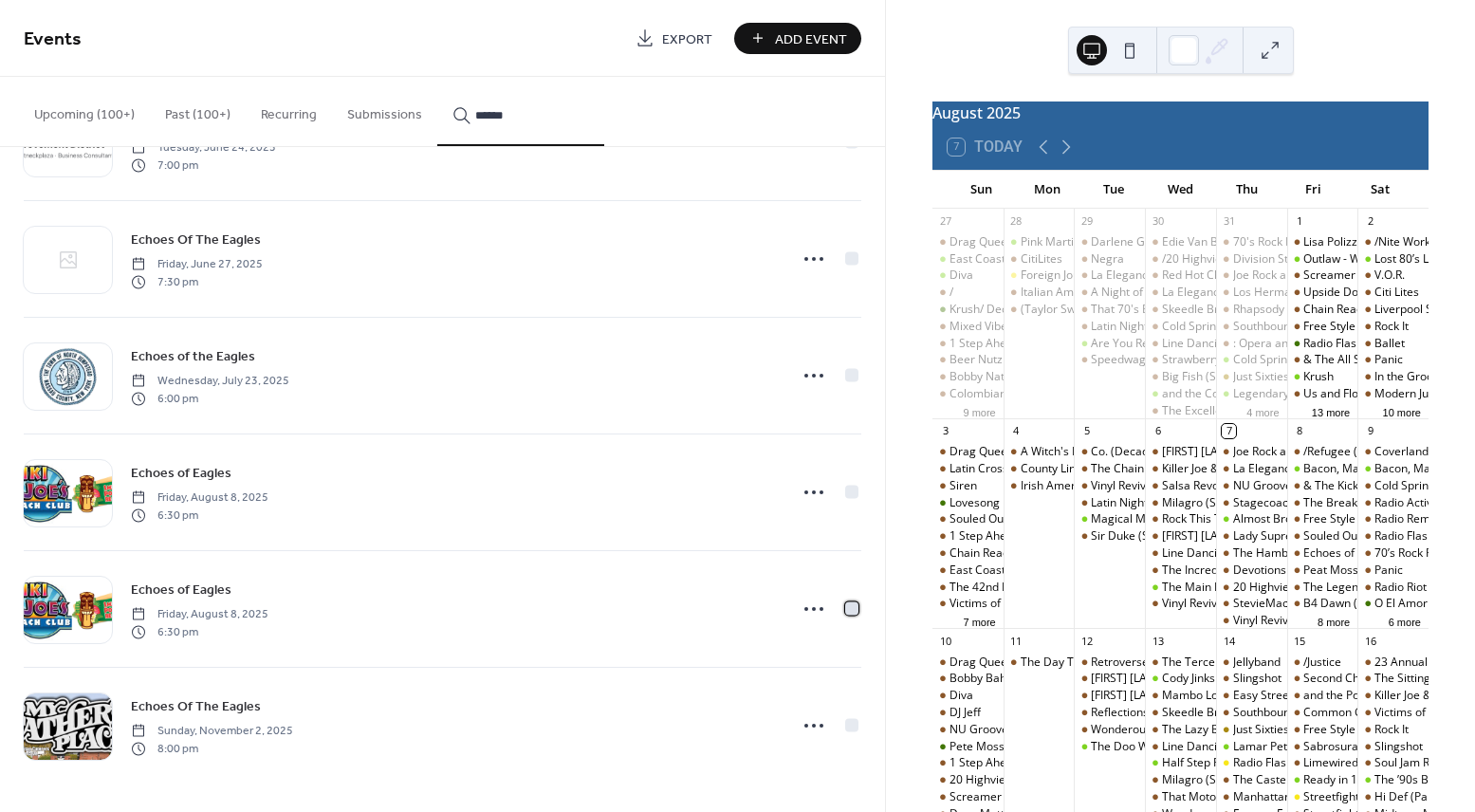 click at bounding box center [852, 608] 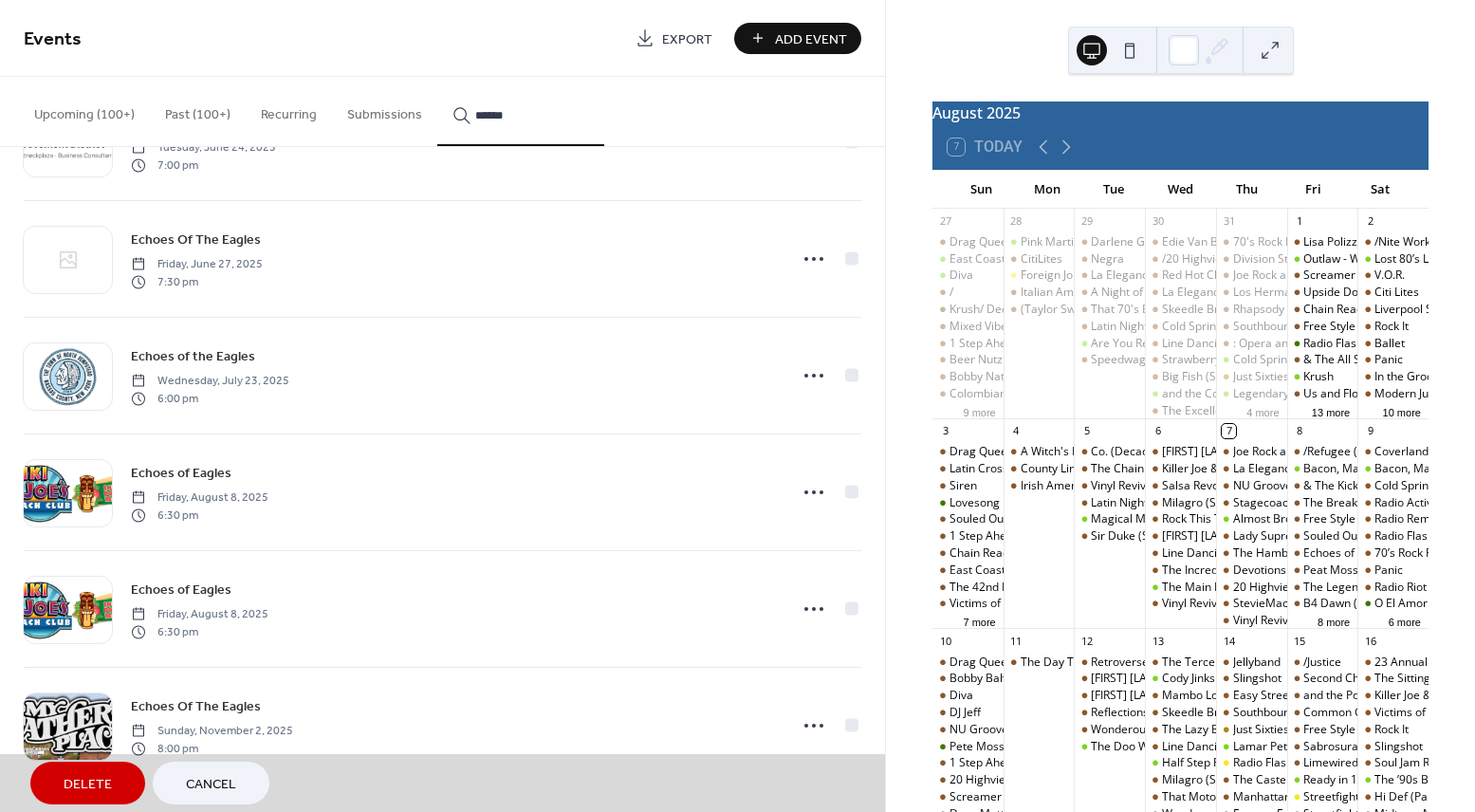 click on "Delete" at bounding box center (87, 784) 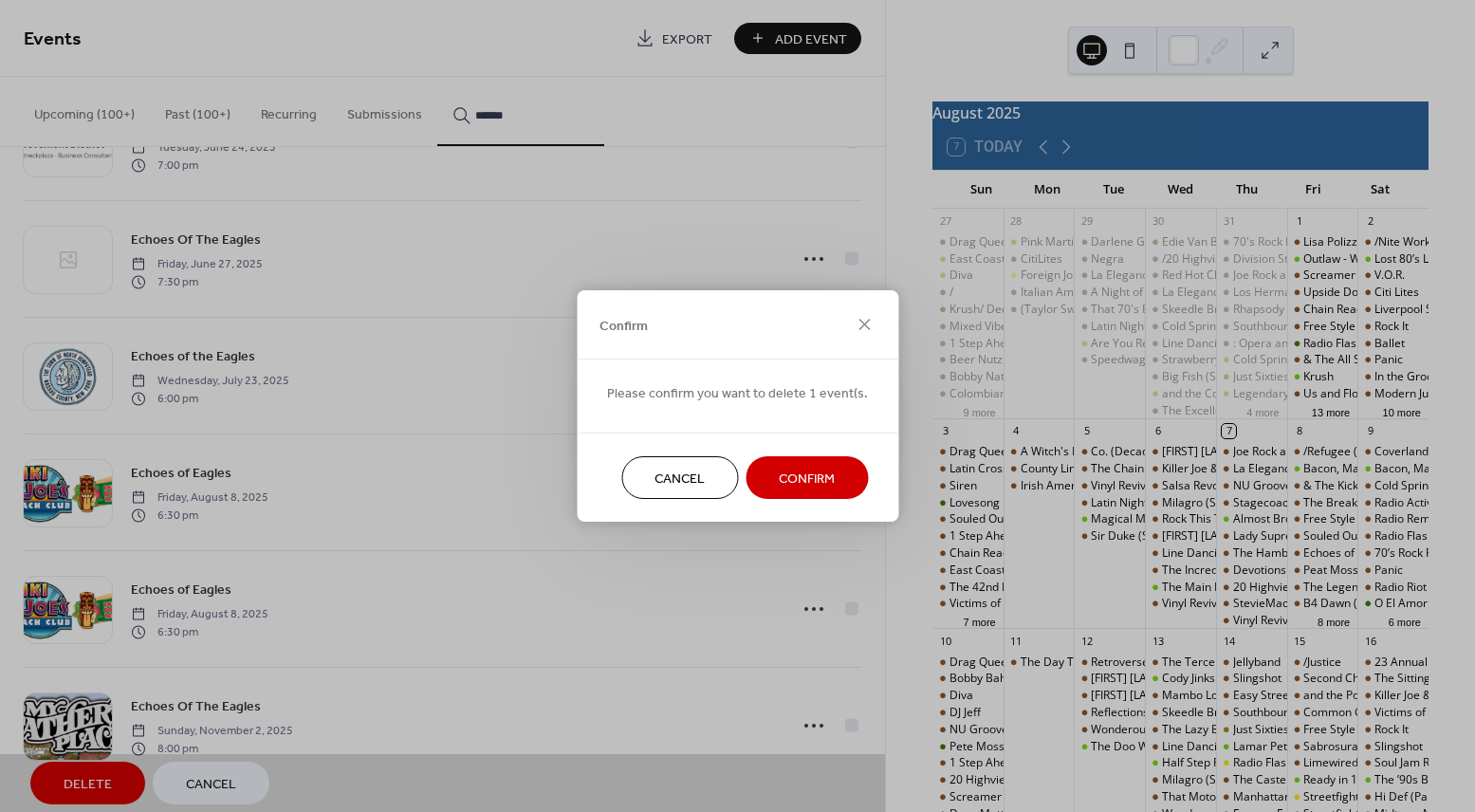 click on "Confirm" at bounding box center [806, 479] 